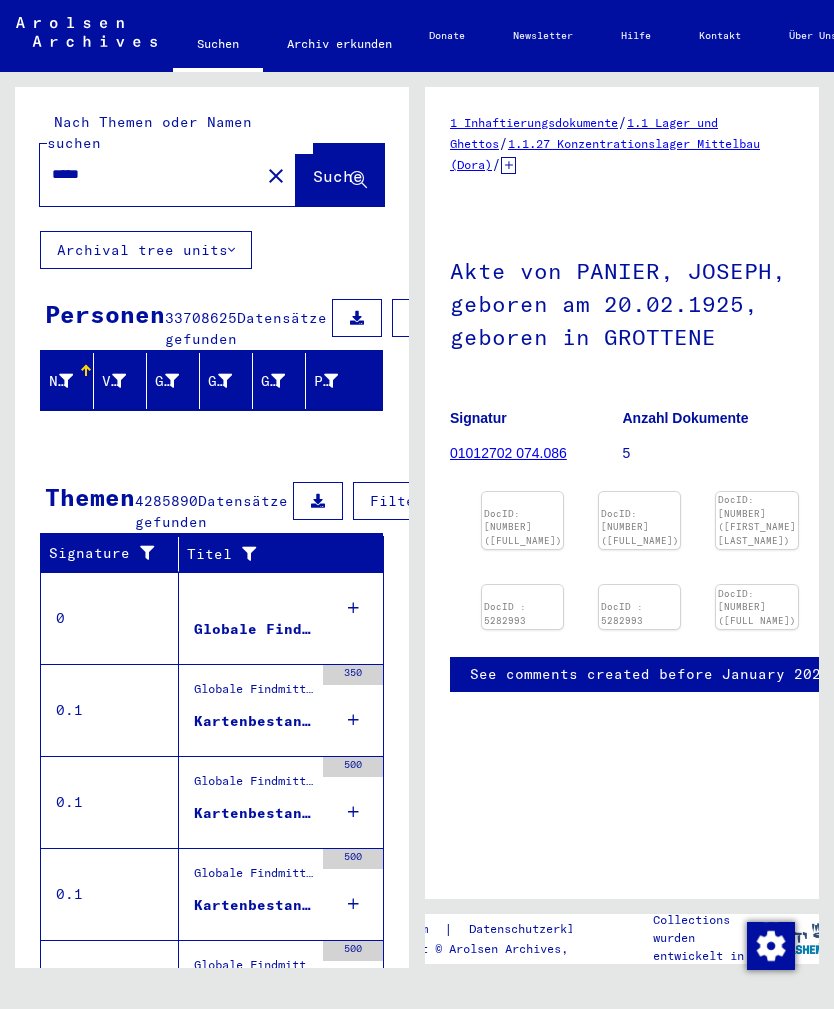 scroll, scrollTop: 66, scrollLeft: 193, axis: both 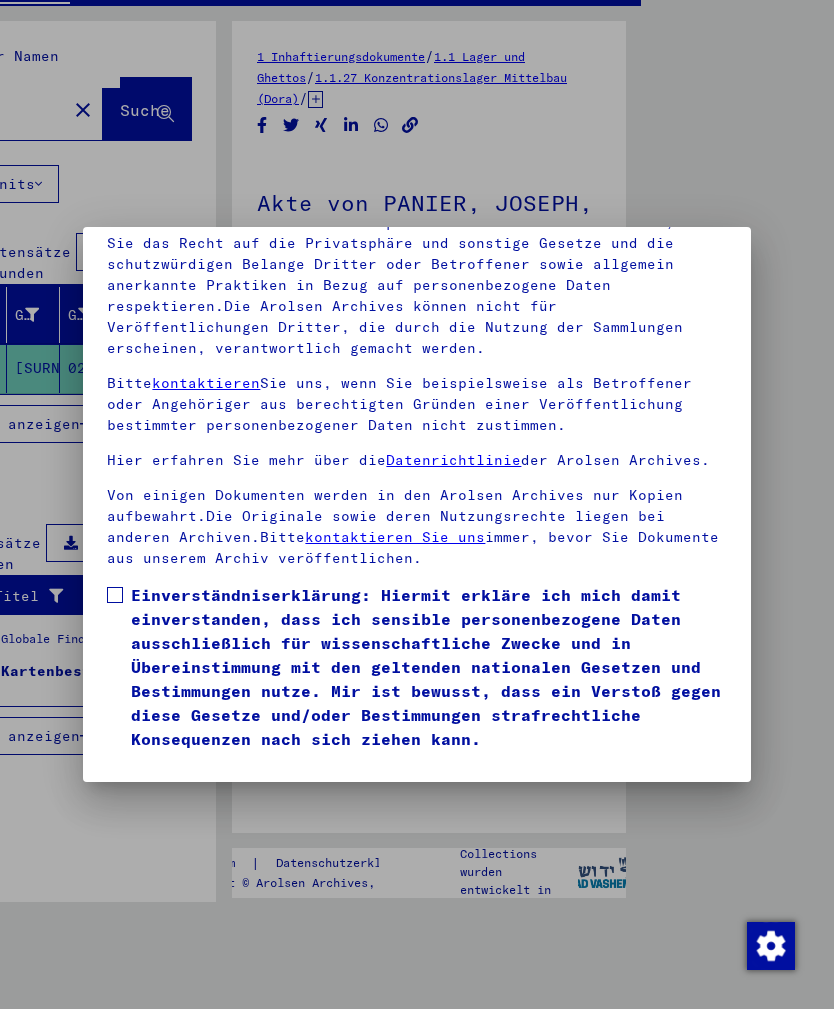 click on "Einverständniserklärung: Hiermit erkläre ich mich damit einverstanden, dass ich sensible personenbezogene Daten ausschließlich für wissenschaftliche Zwecke und in Übereinstimmung mit den geltenden nationalen Gesetzen und Bestimmungen nutze. Mir ist bewusst, dass ein Verstoß gegen diese Gesetze und/oder Bestimmungen strafrechtliche Konsequenzen nach sich ziehen kann." at bounding box center [416, 667] 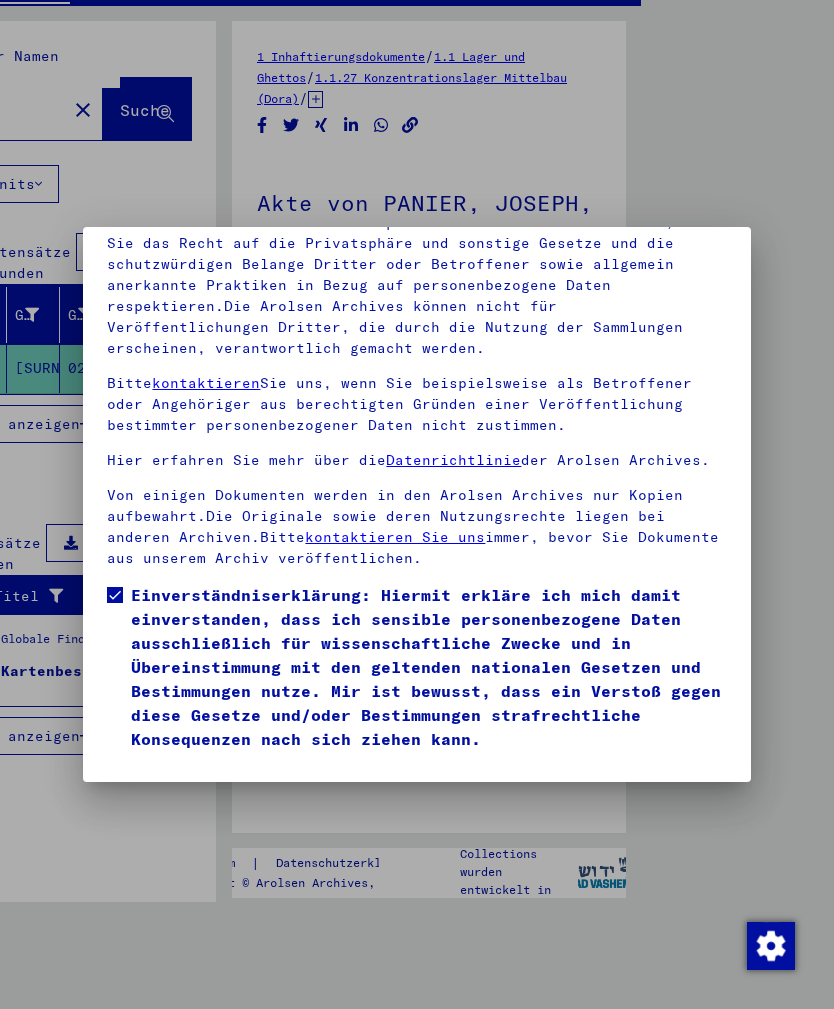 click on "Ich stimme zu" at bounding box center (182, 780) 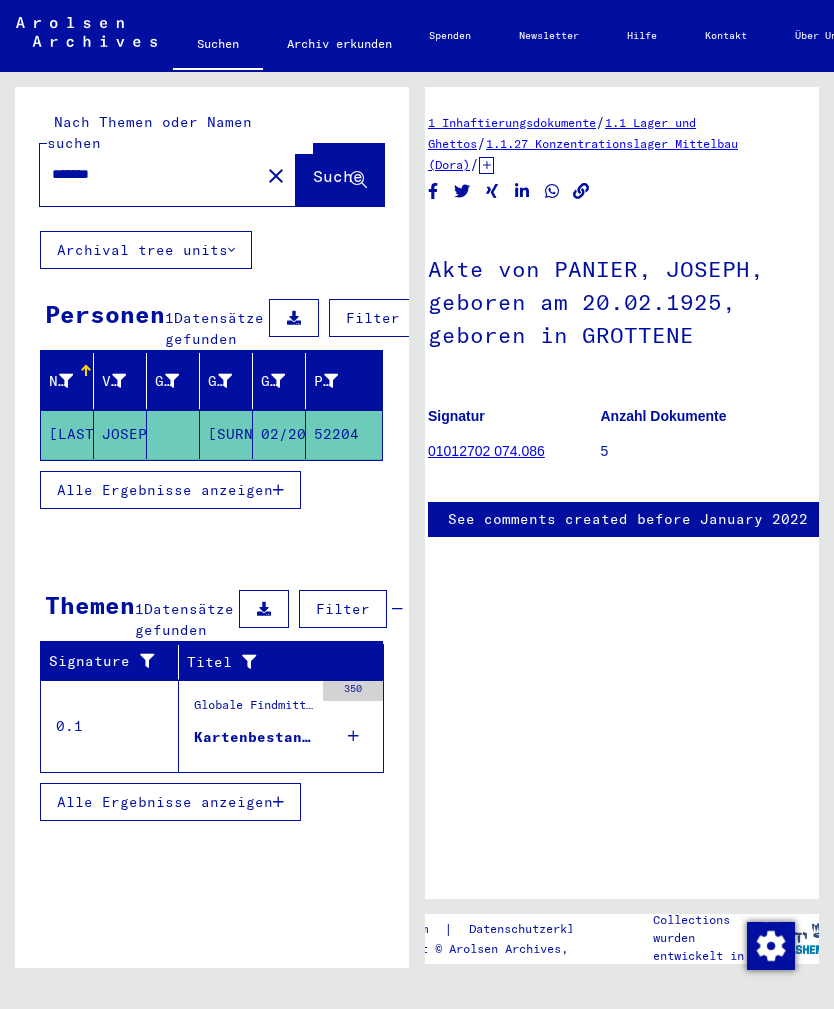 click on "01012702 074.086" at bounding box center [486, 451] 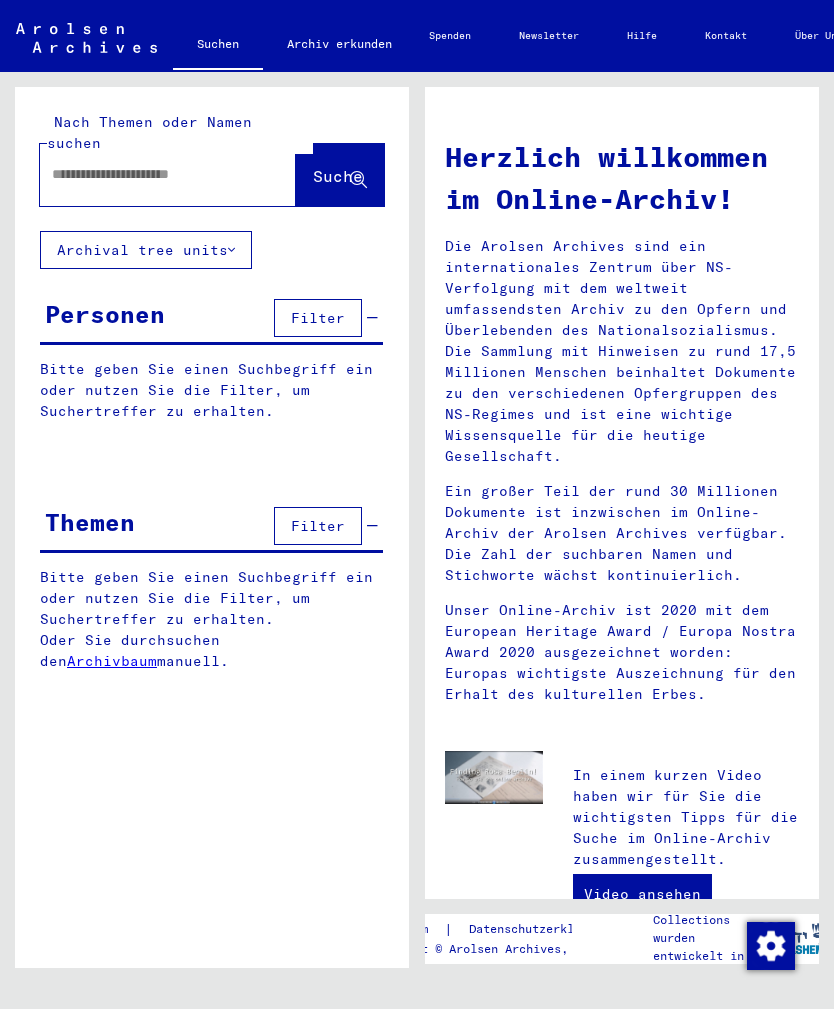 scroll, scrollTop: 0, scrollLeft: 0, axis: both 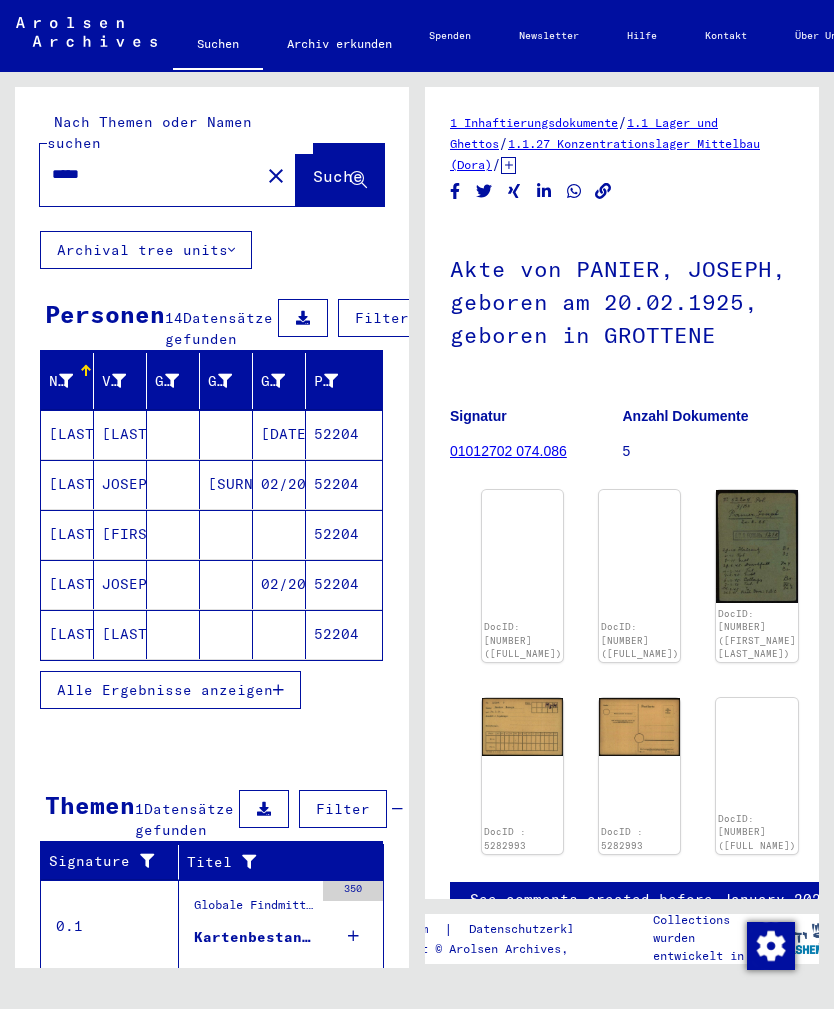 click on "[LAST]" at bounding box center (67, 434) 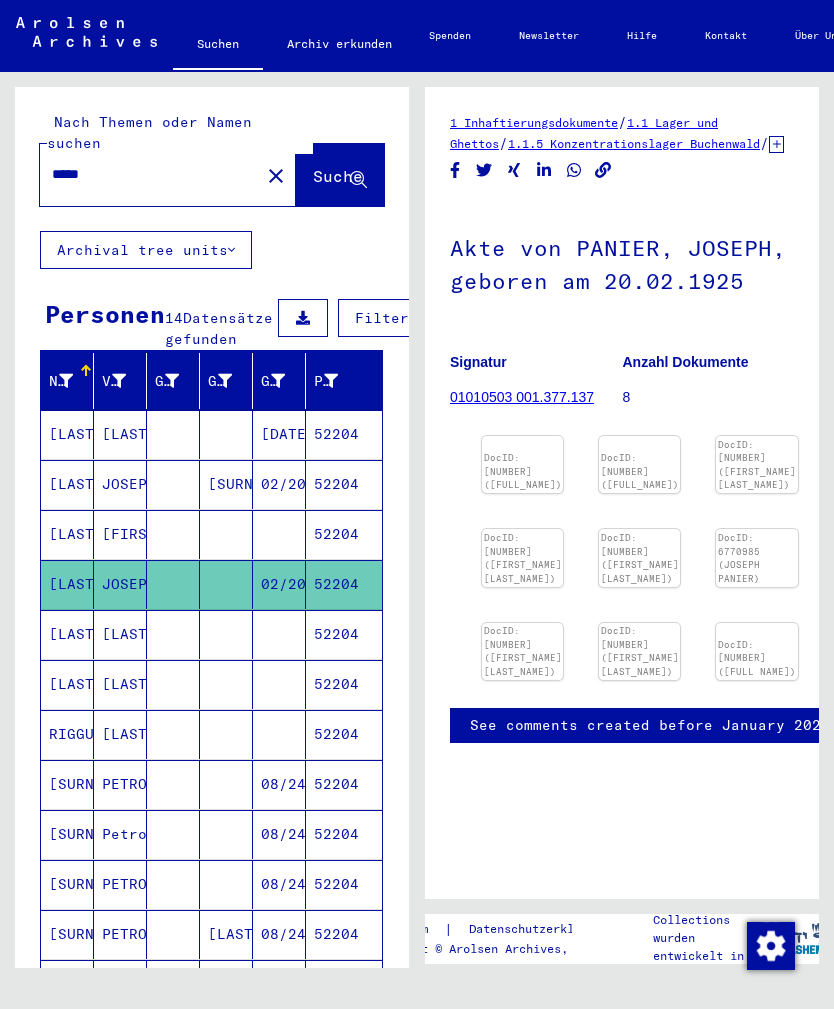 click at bounding box center [522, 436] 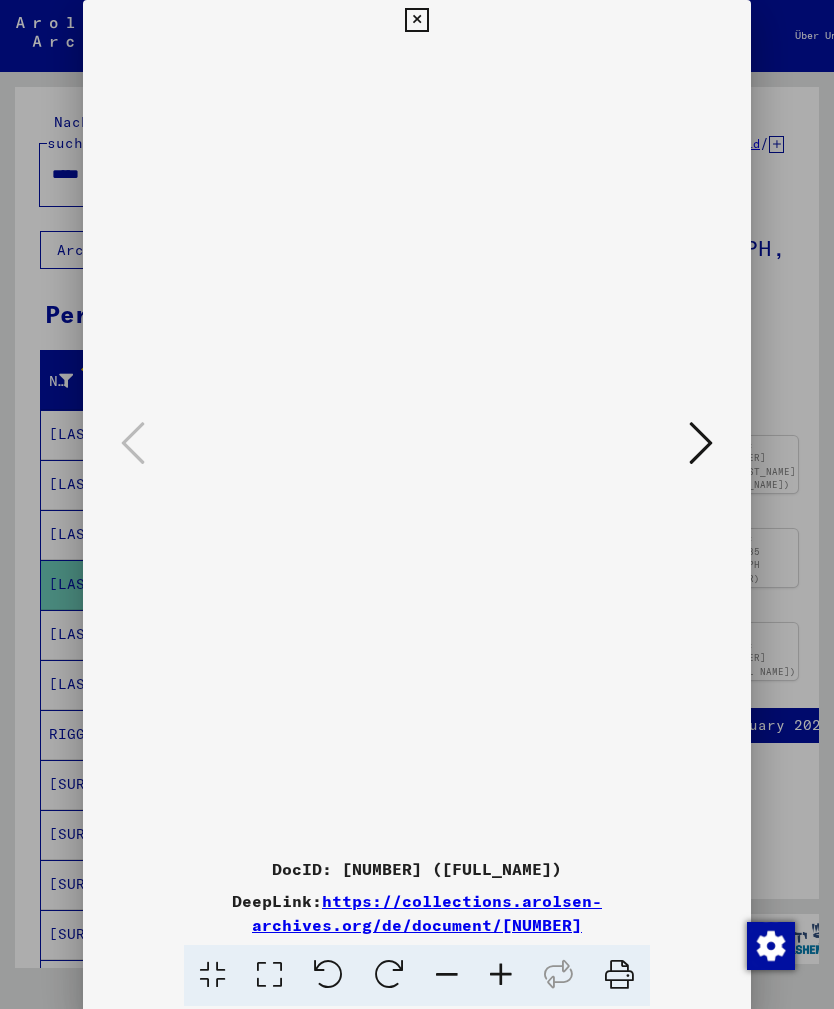 click at bounding box center (701, 443) 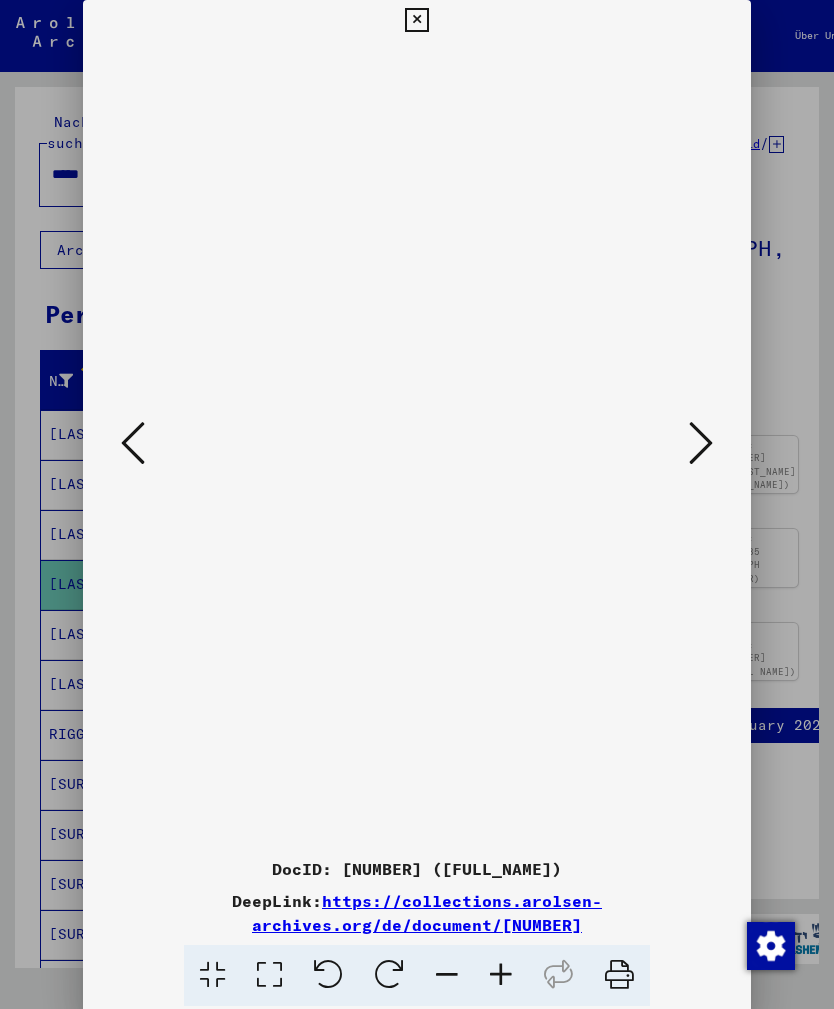 click at bounding box center (701, 443) 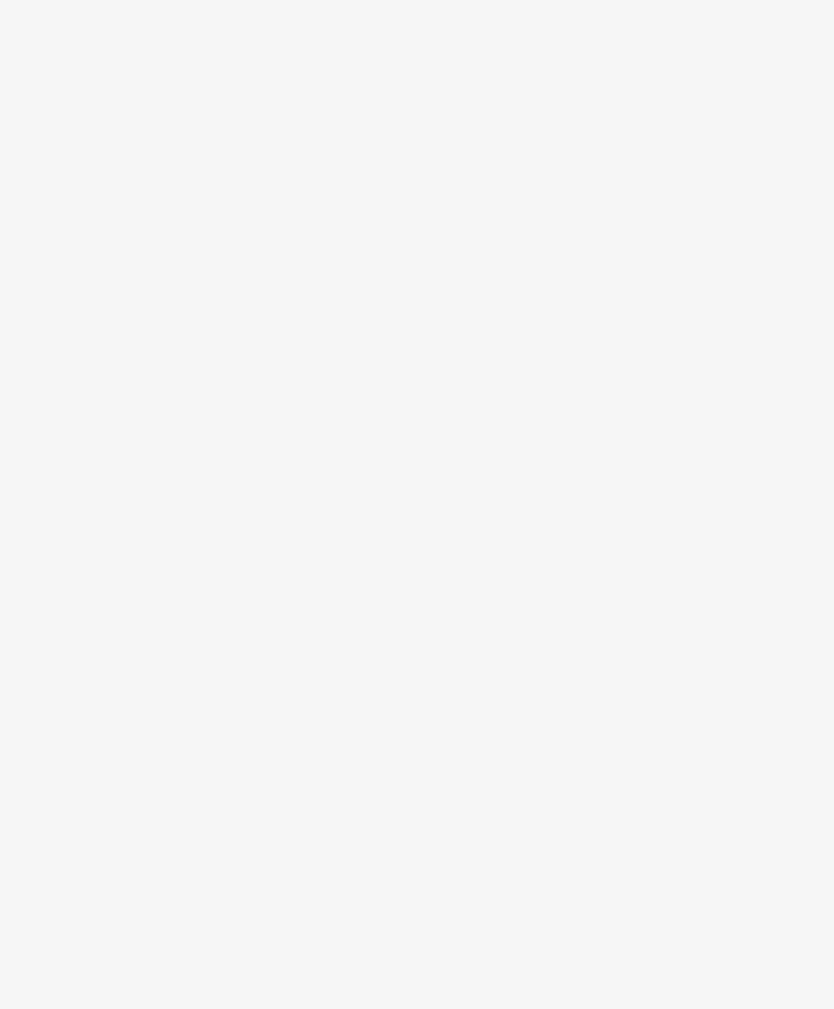 click at bounding box center [701, 443] 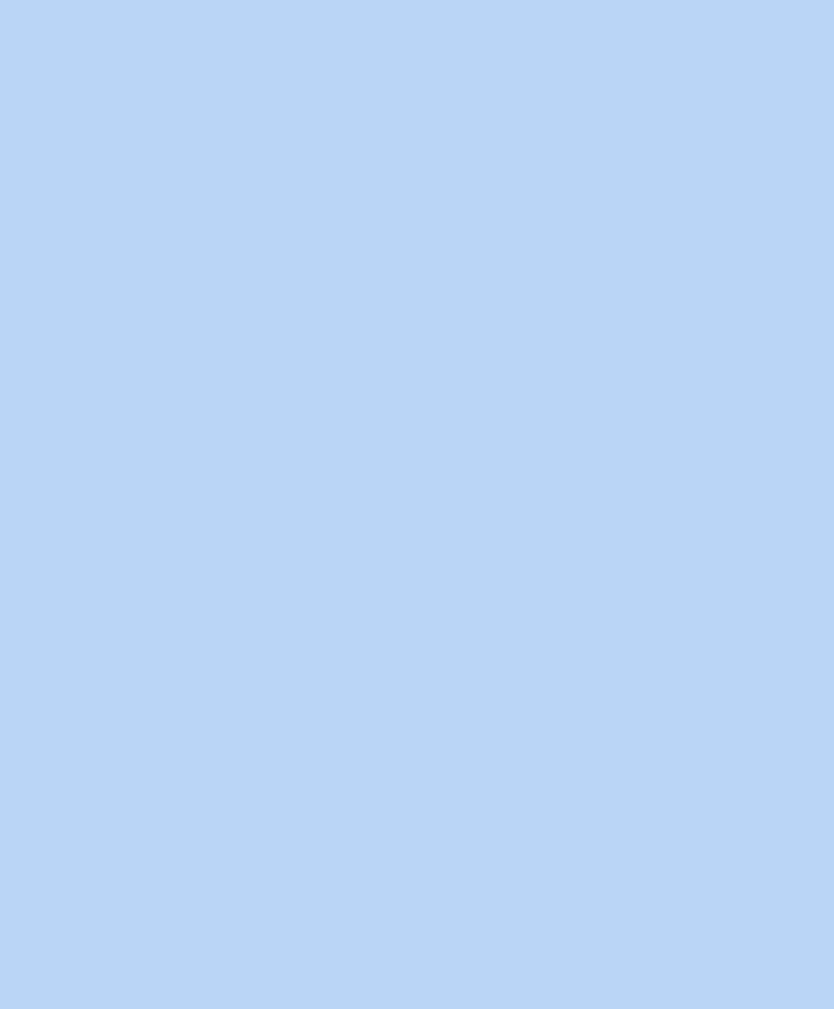 click at bounding box center (701, 443) 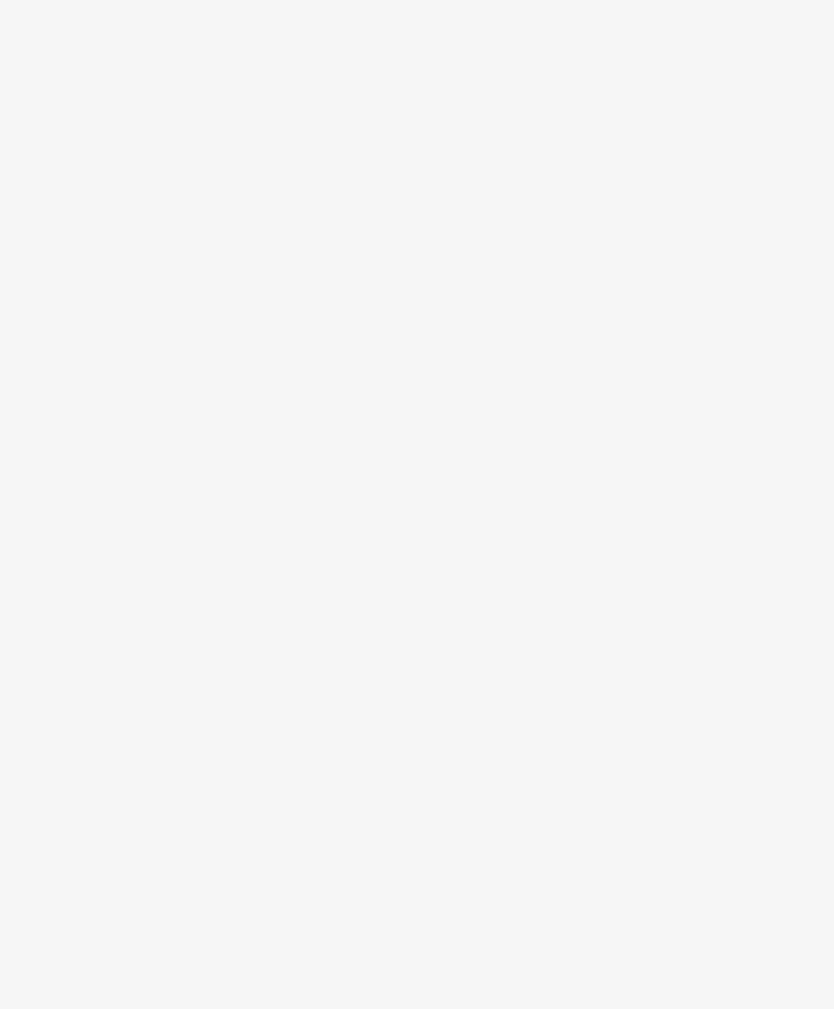 click at bounding box center [701, 443] 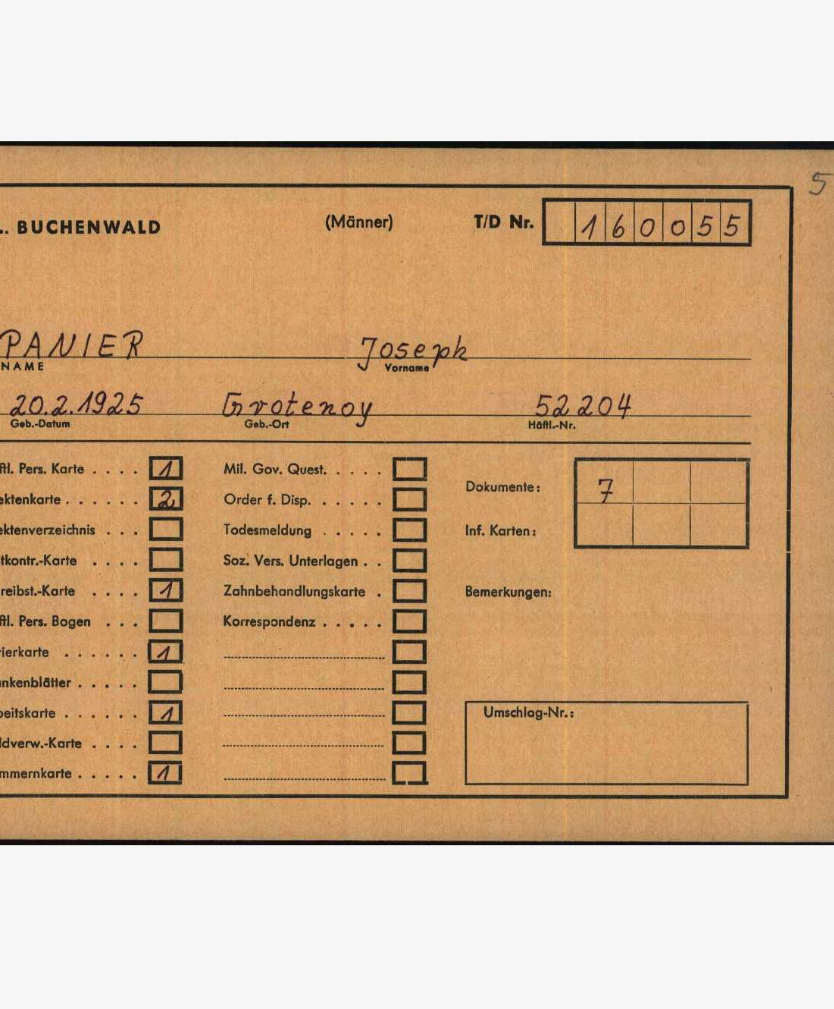 click at bounding box center (701, 443) 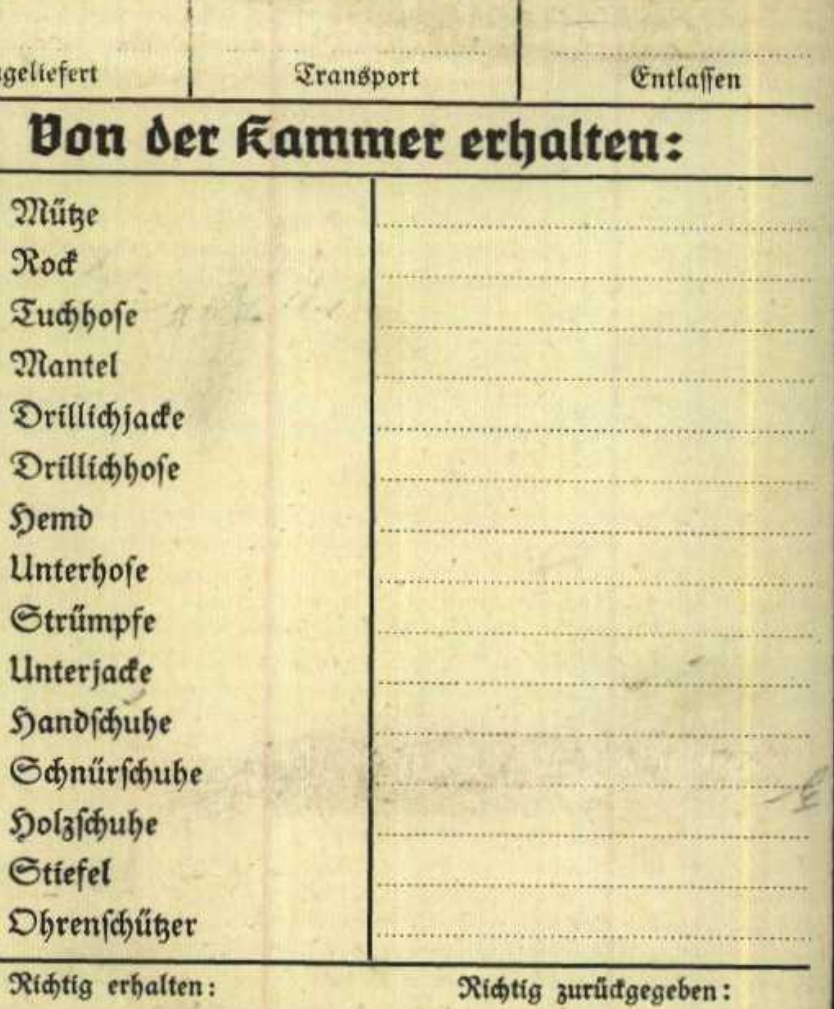 click at bounding box center [701, 443] 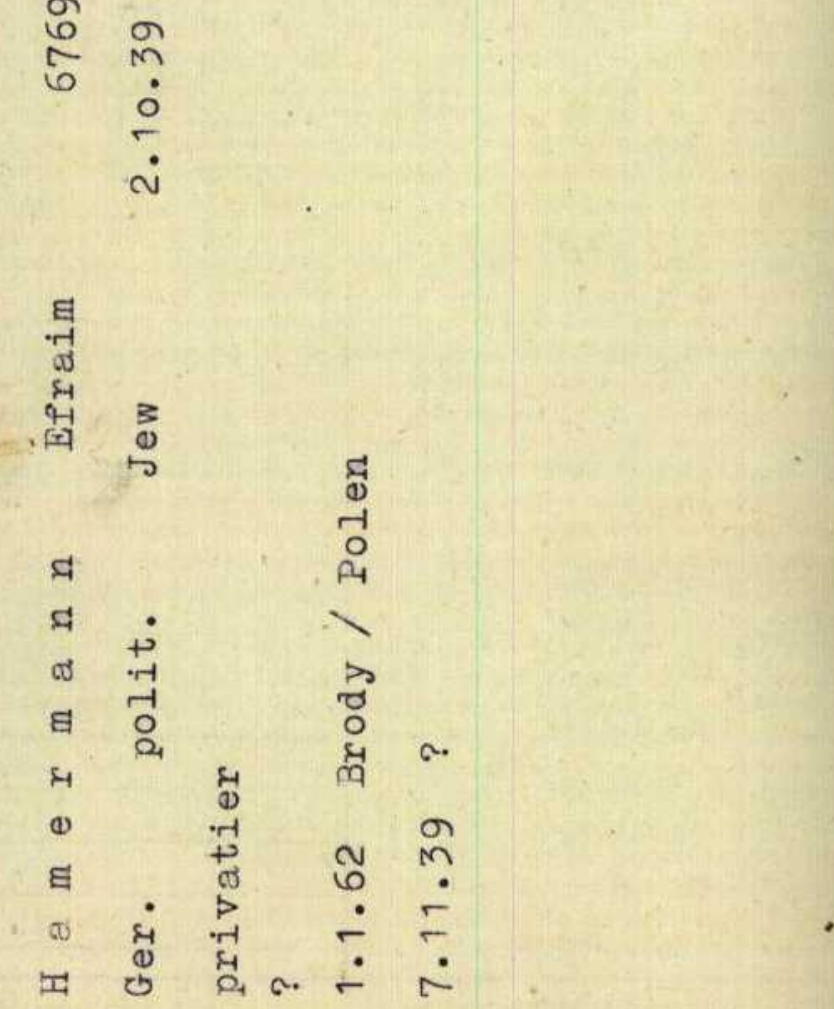 click at bounding box center [701, 443] 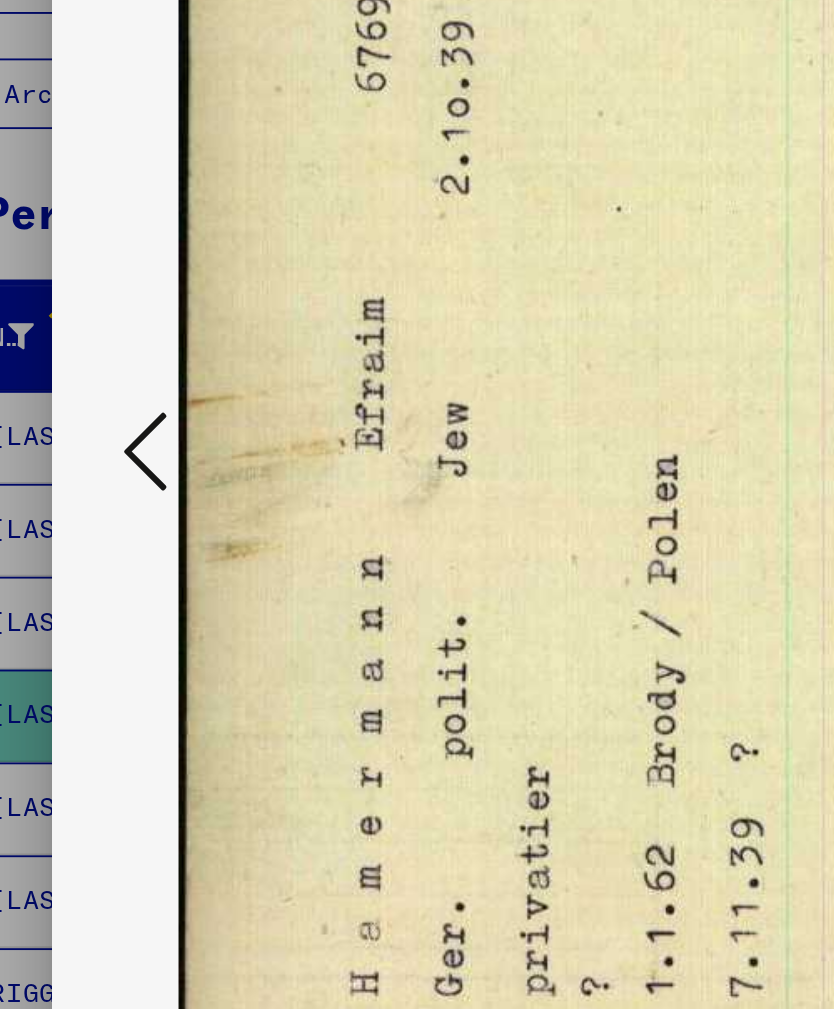 click at bounding box center [133, 443] 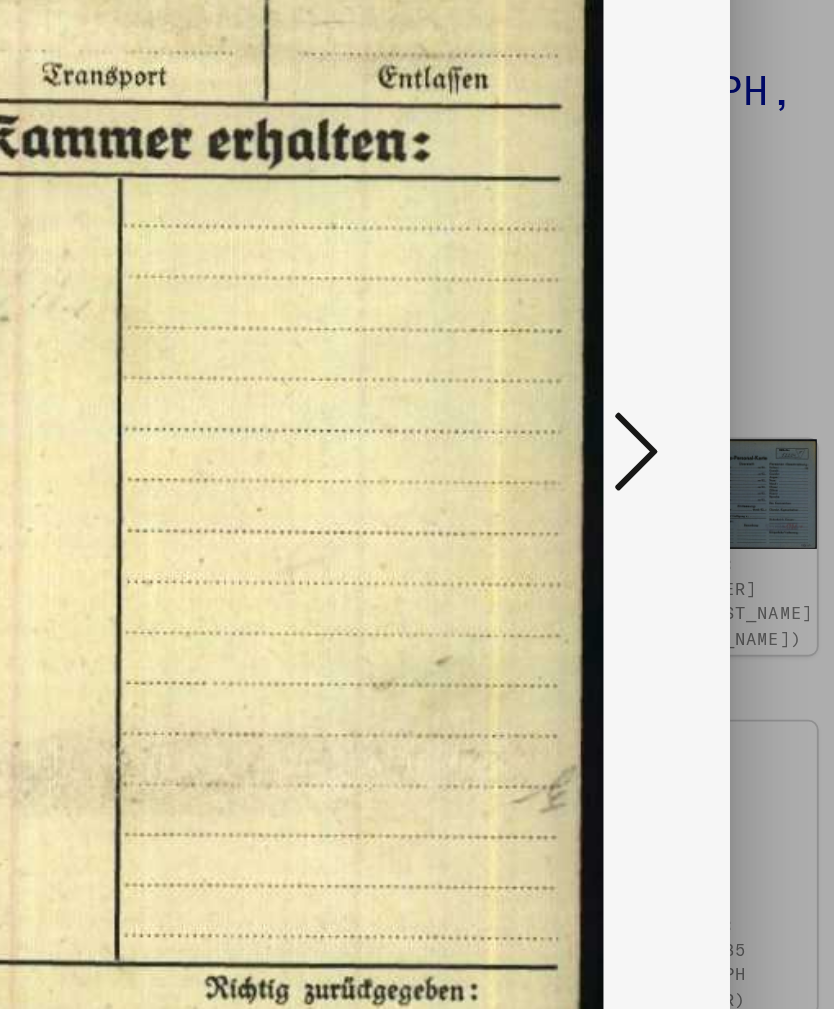 click at bounding box center (701, 443) 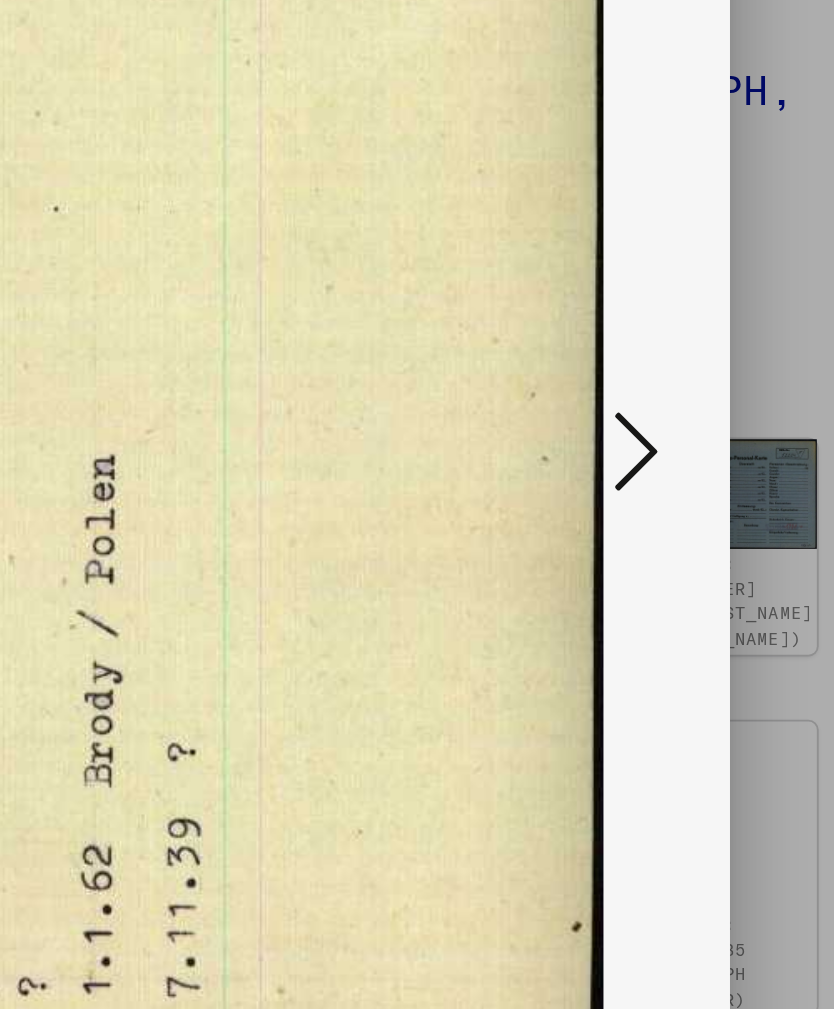 click at bounding box center [701, 443] 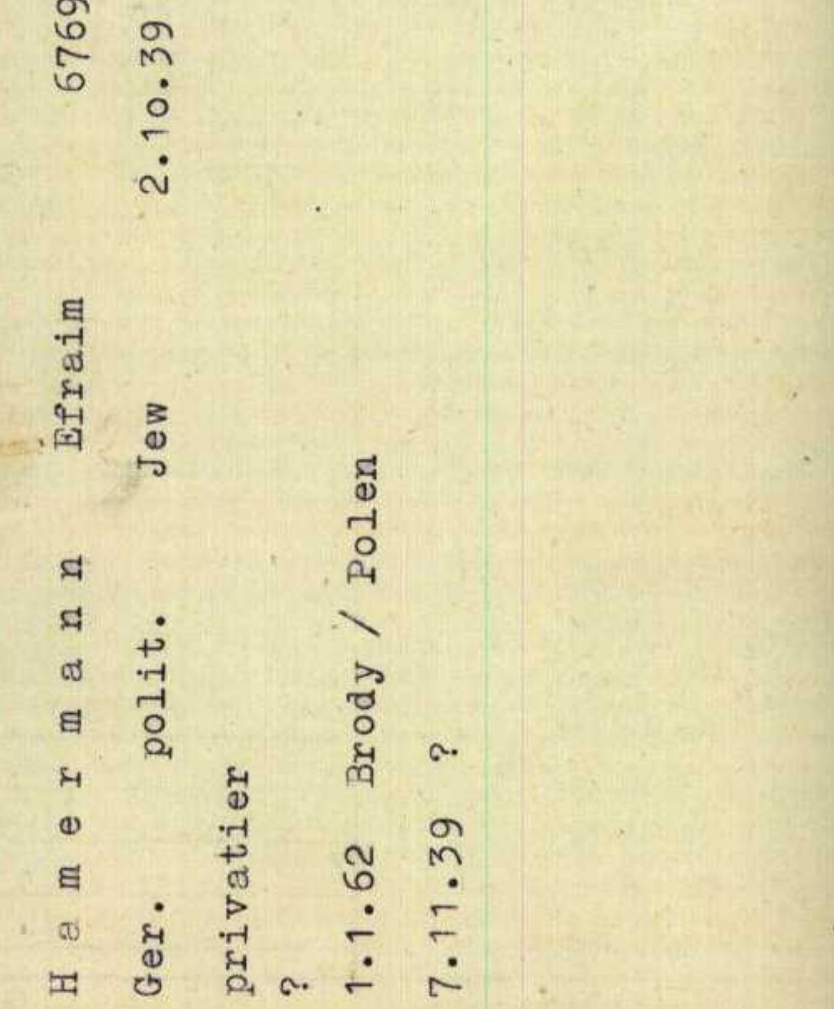 click at bounding box center [701, 443] 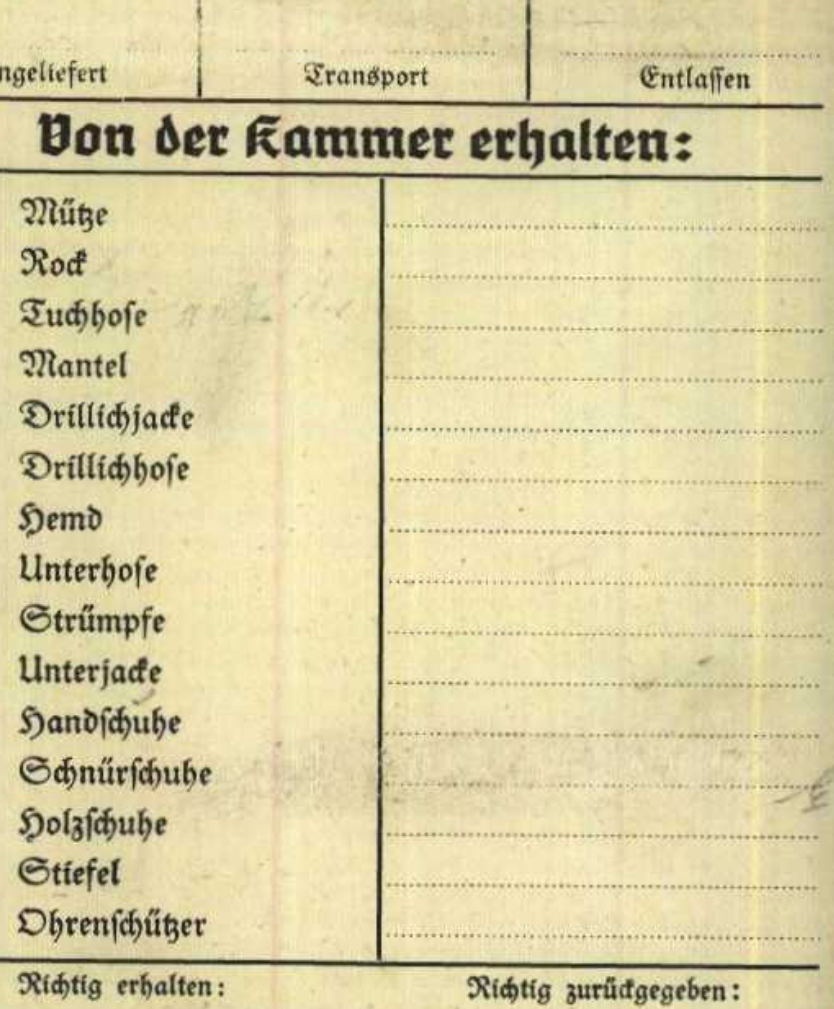 click at bounding box center (133, 444) 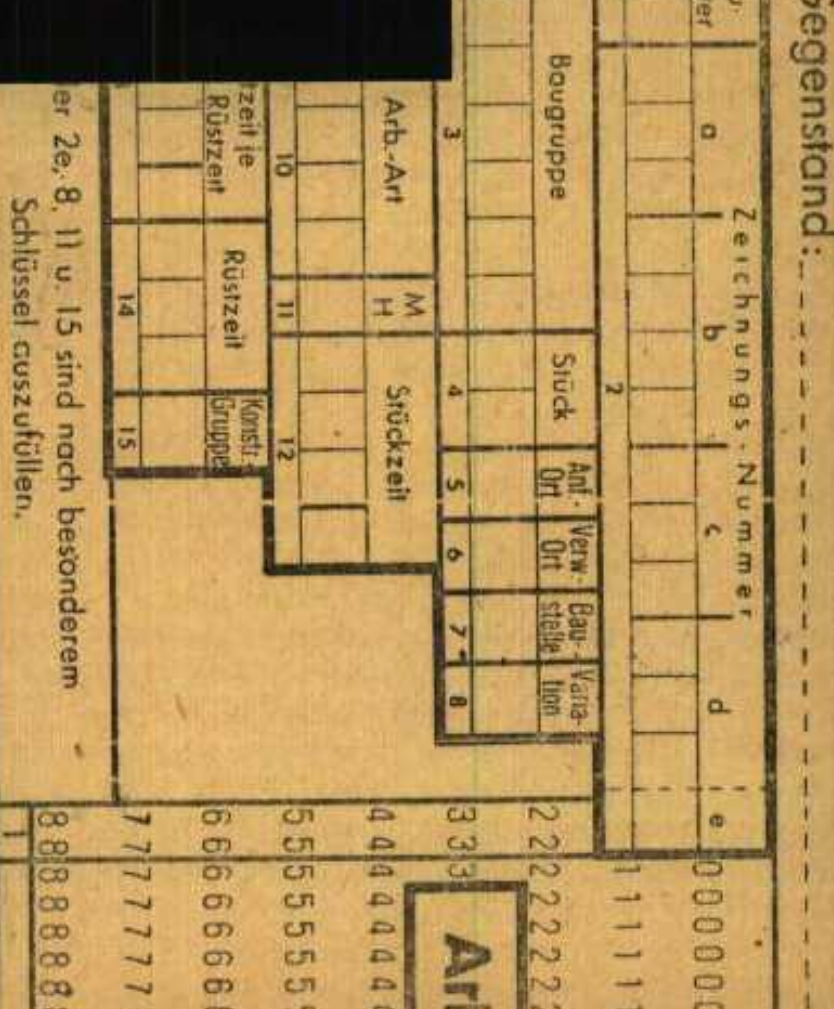 click at bounding box center [133, 444] 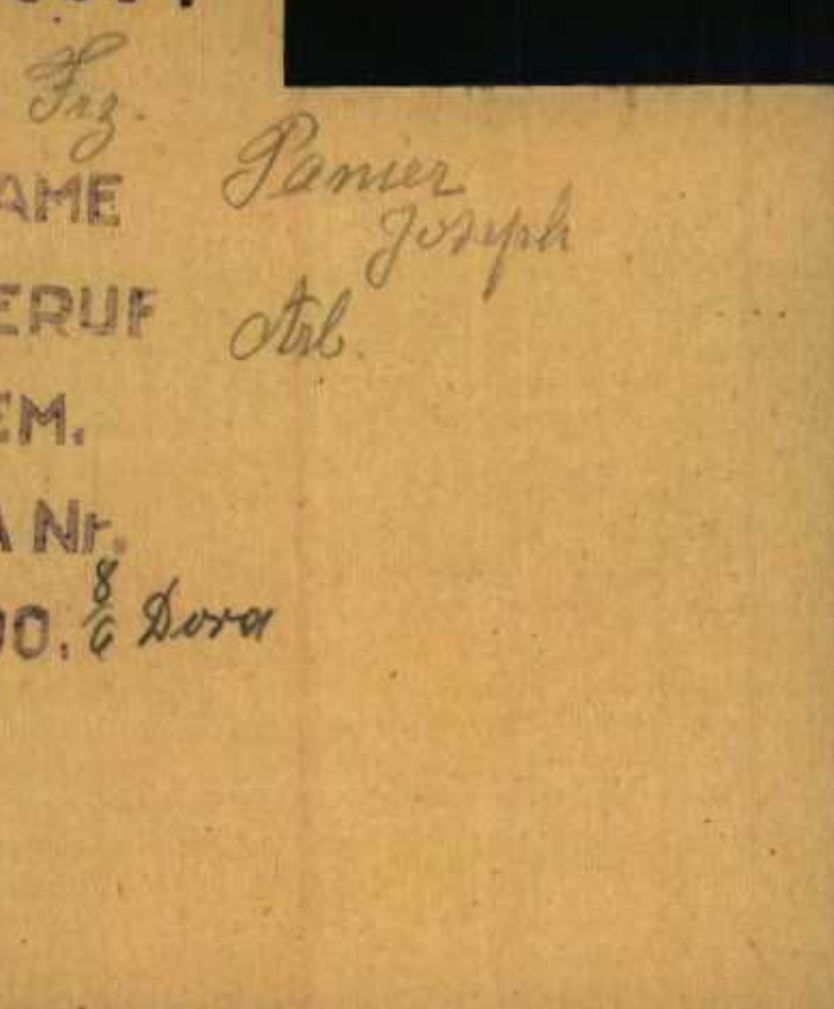 click at bounding box center [133, 444] 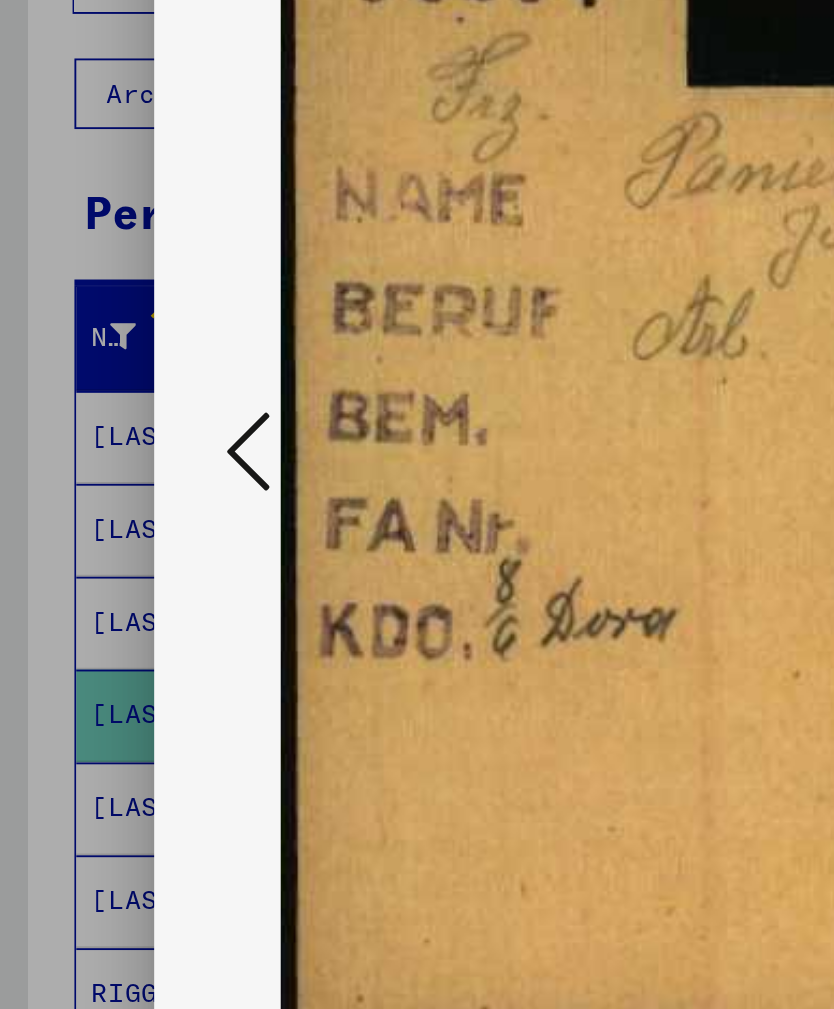 click at bounding box center (133, 443) 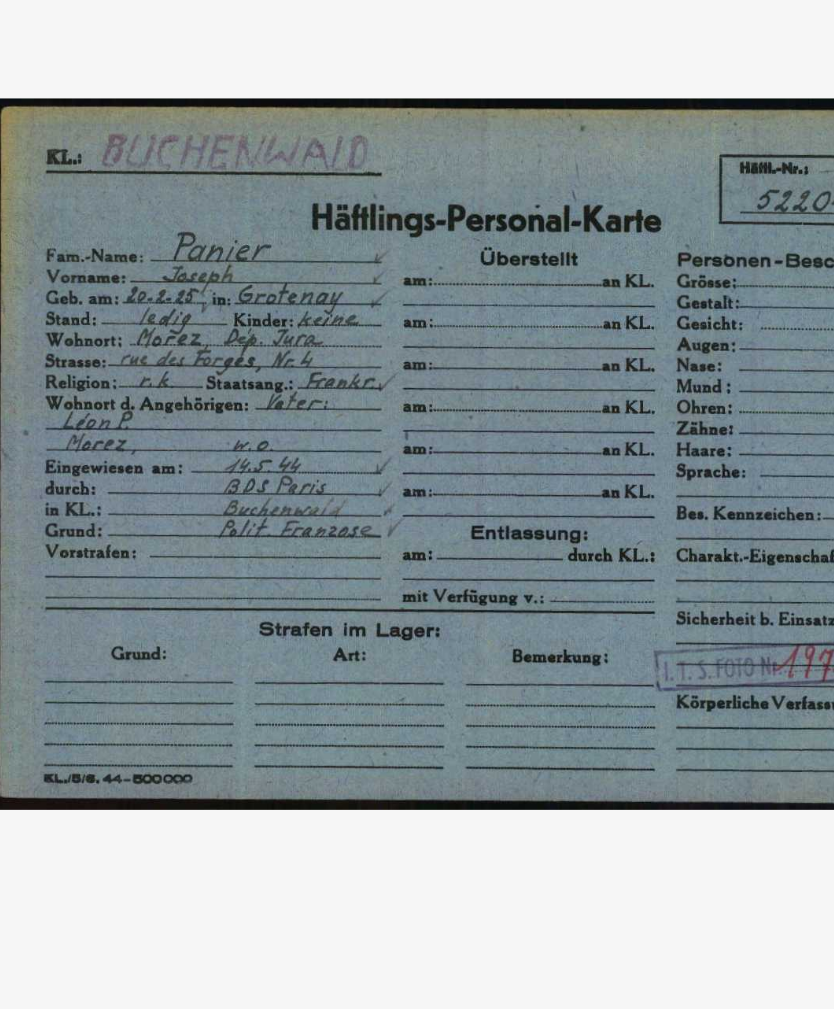 click at bounding box center [133, 443] 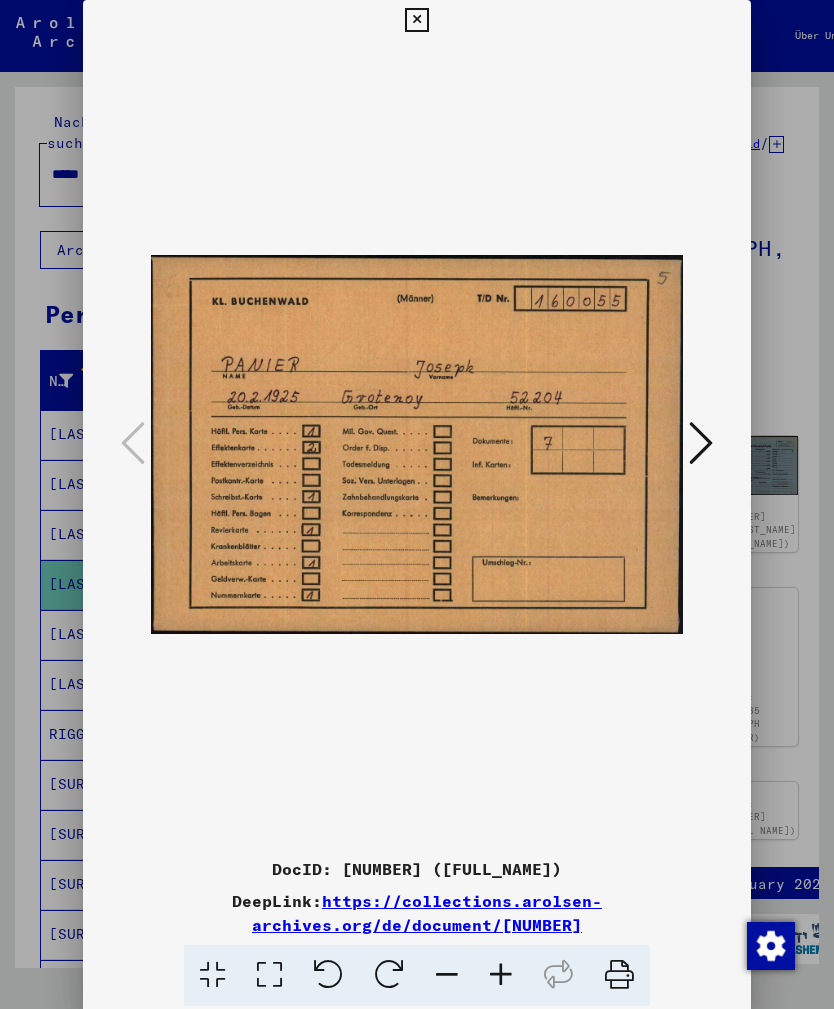 click at bounding box center [416, 20] 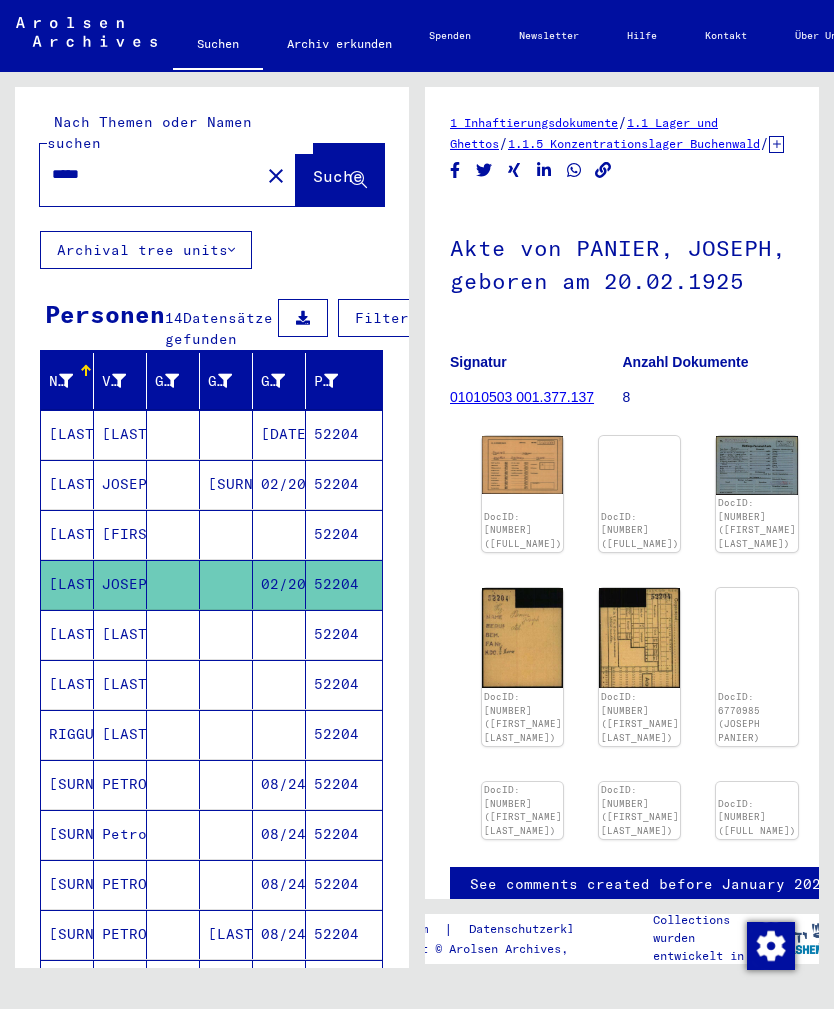 click on "52204" at bounding box center (344, 434) 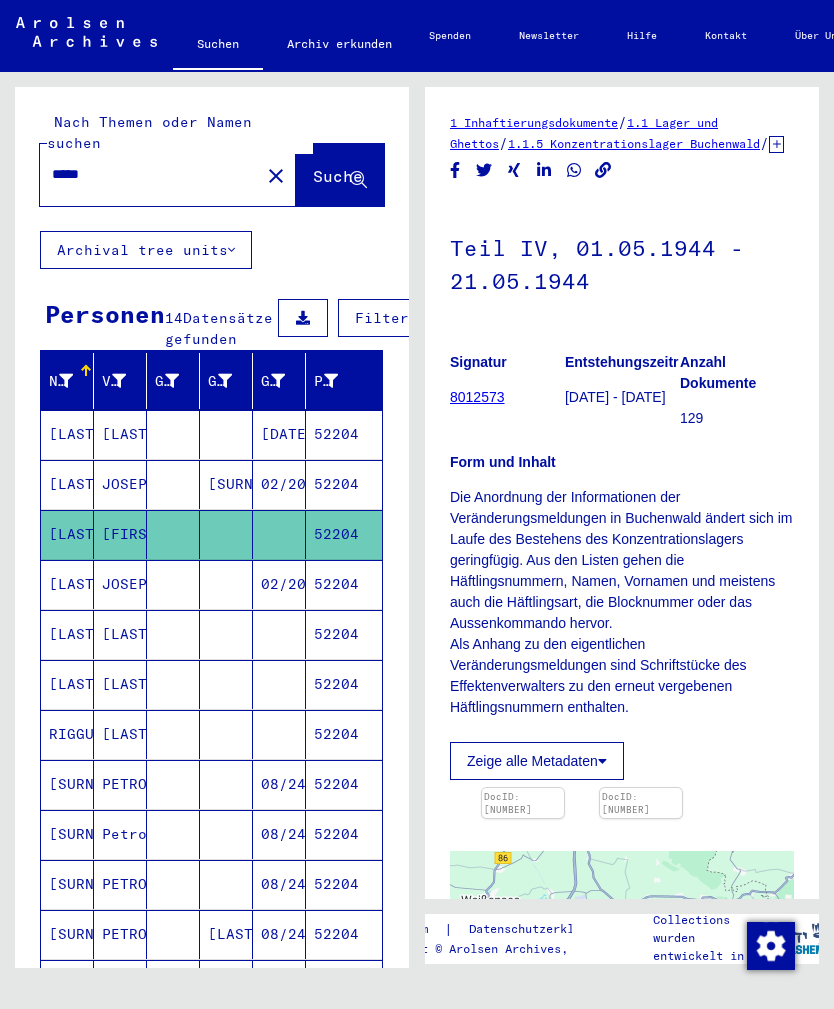scroll, scrollTop: 0, scrollLeft: 0, axis: both 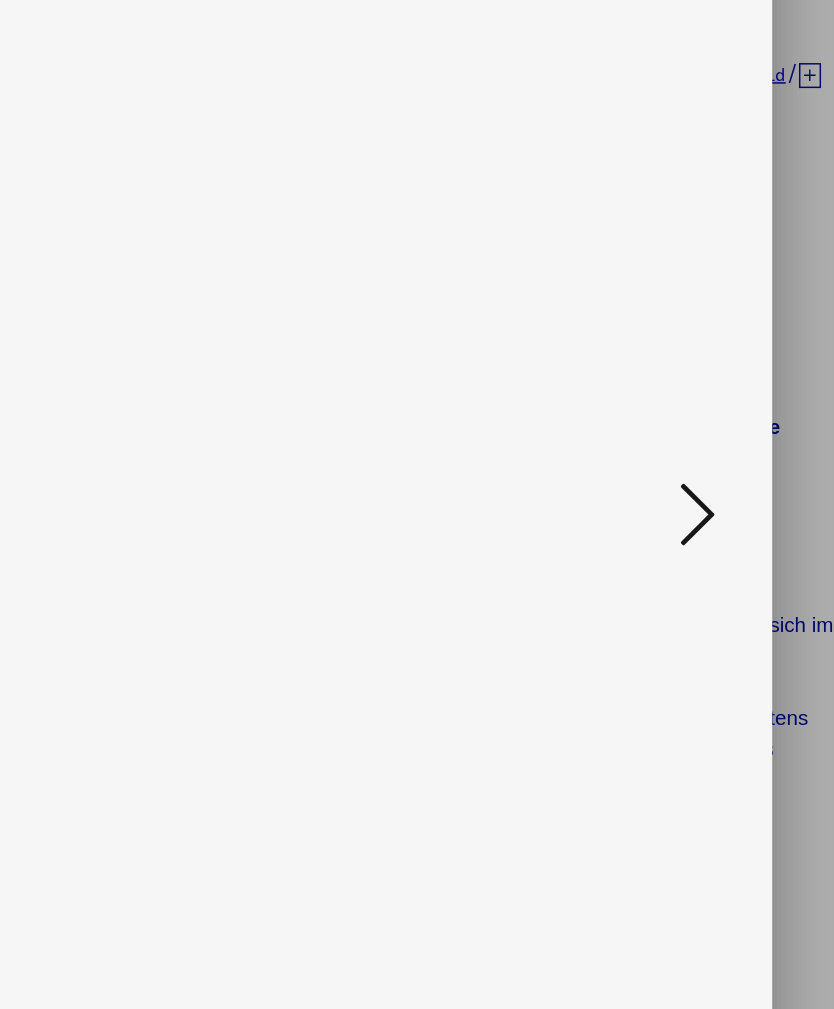 click at bounding box center (701, 443) 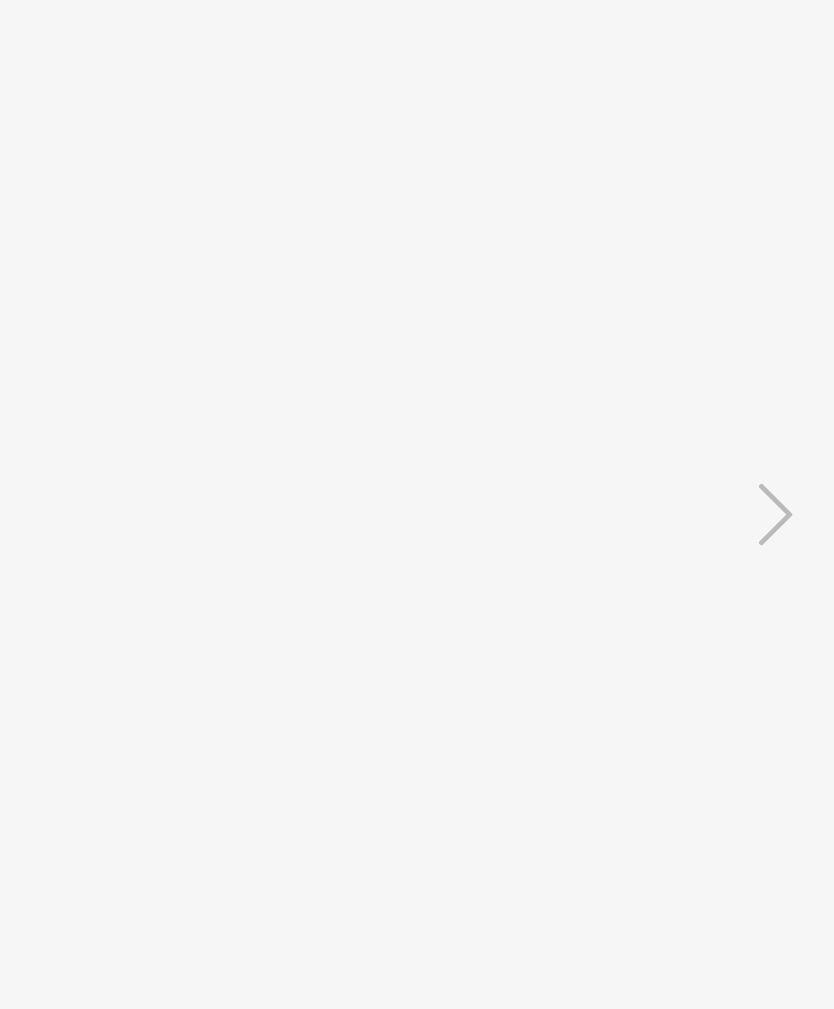 click at bounding box center (133, 443) 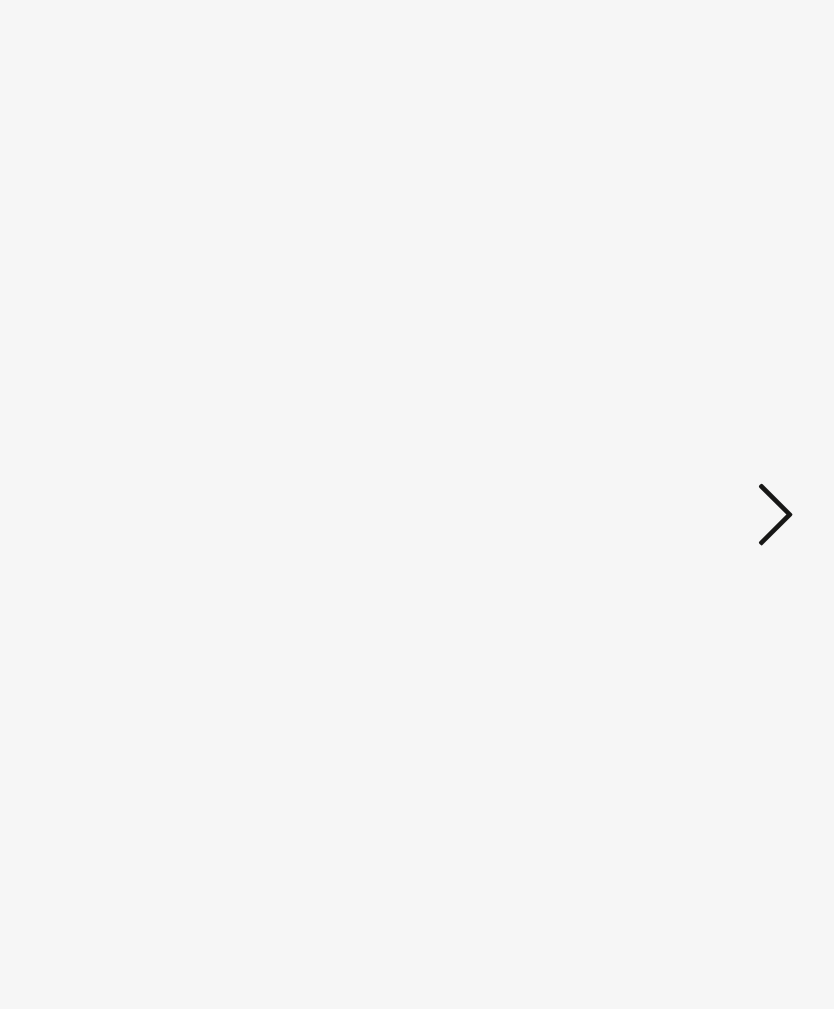 click at bounding box center (701, 443) 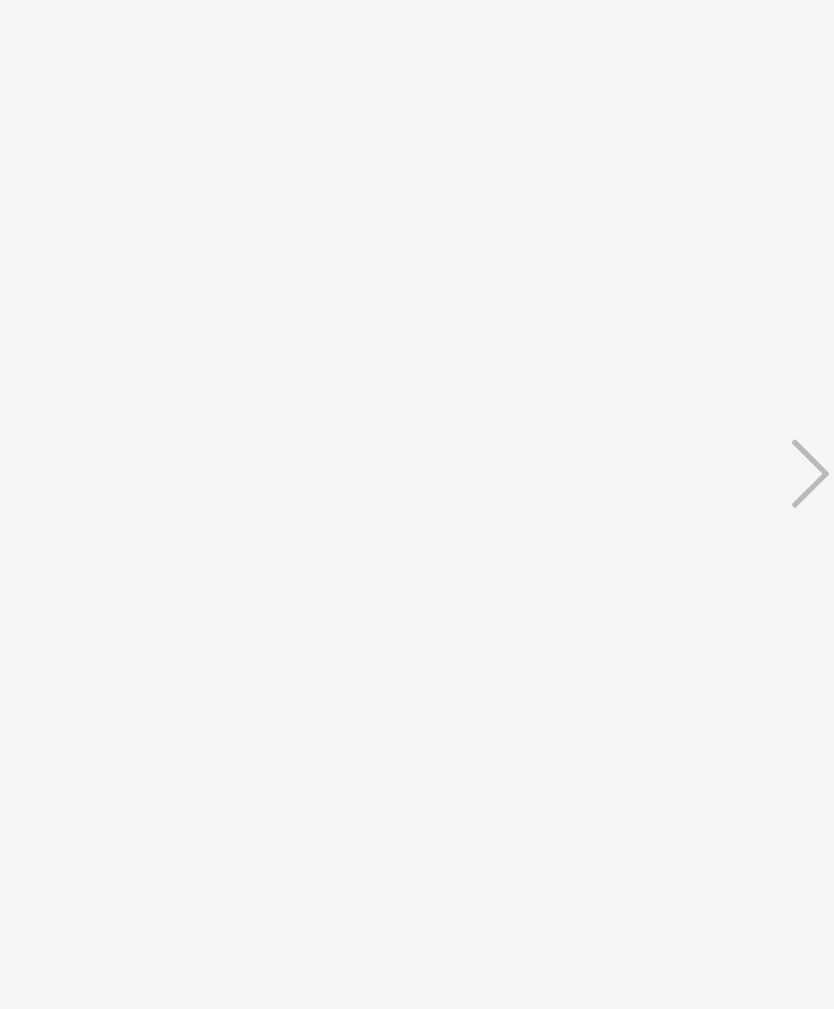 click at bounding box center (416, 444) 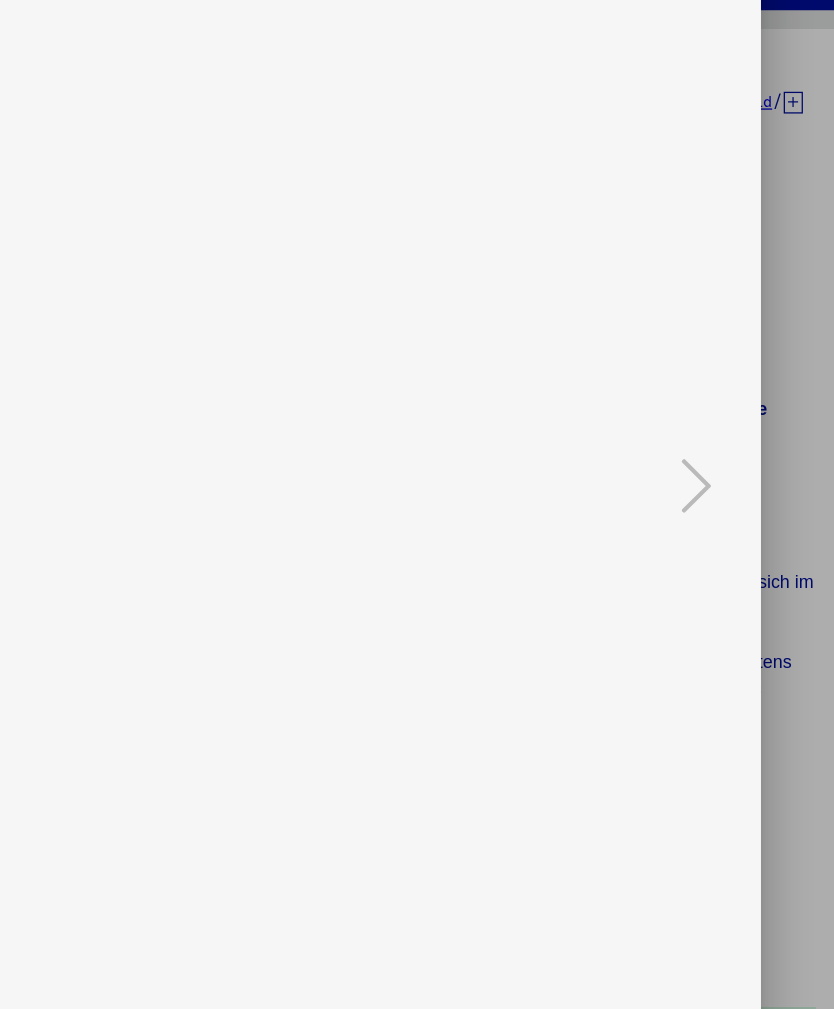click at bounding box center [133, 443] 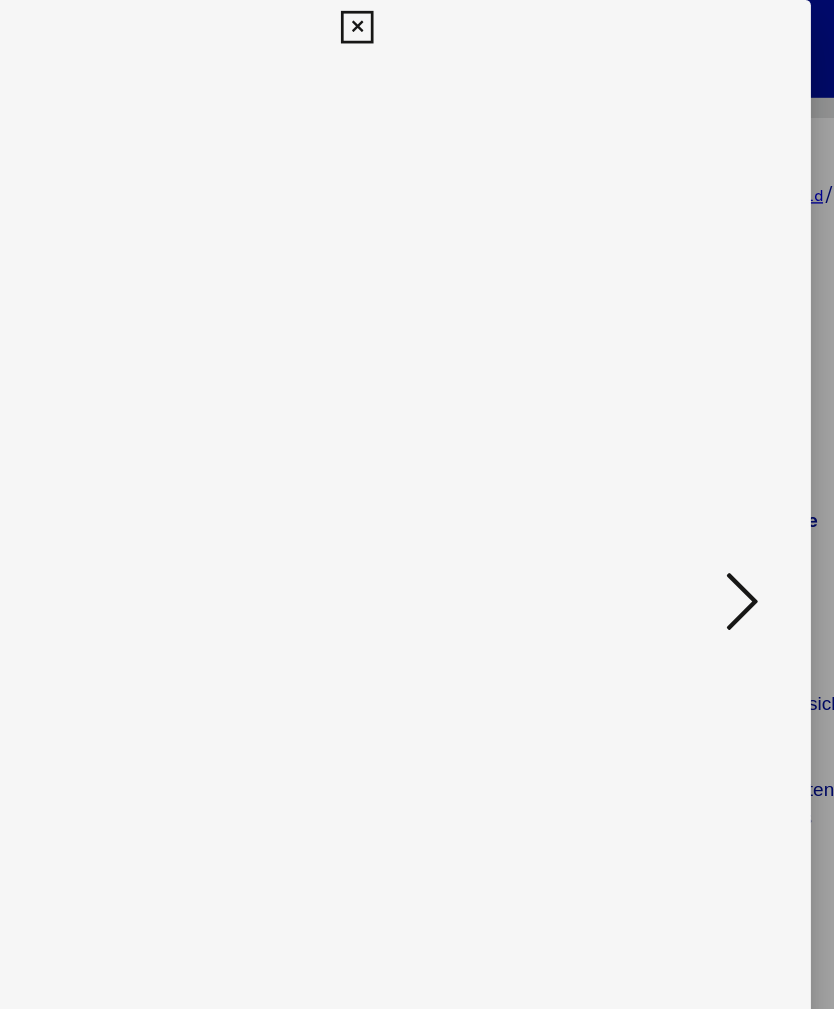 click at bounding box center (416, 20) 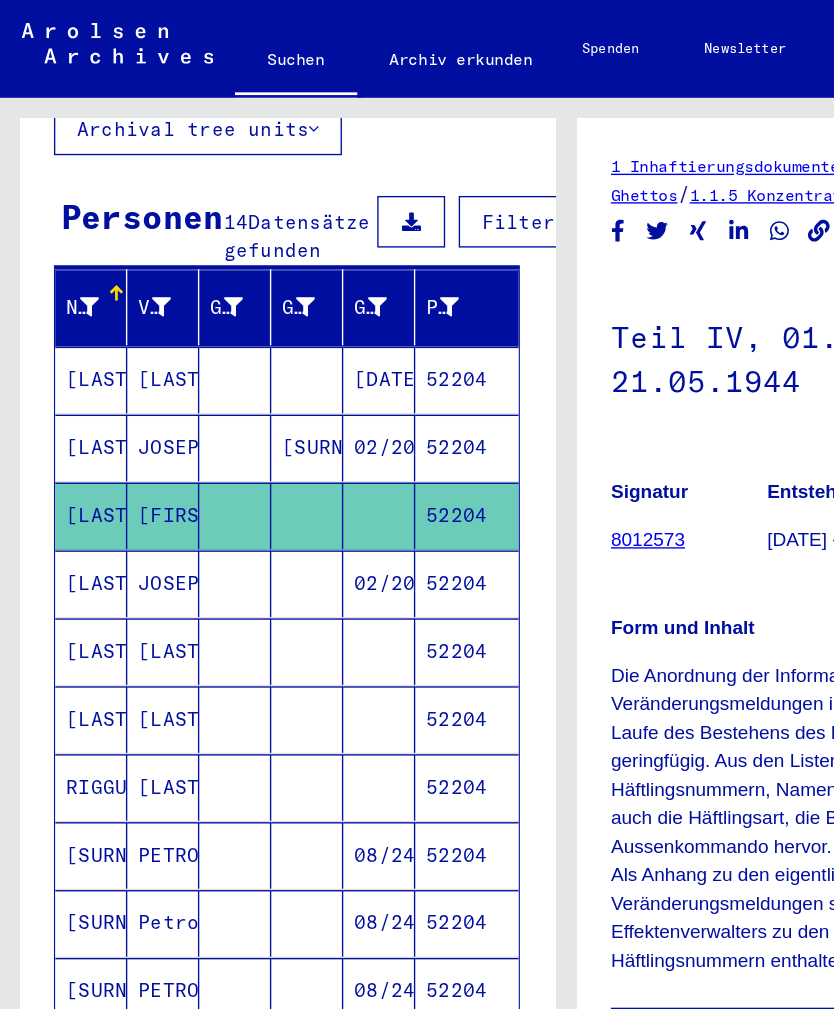 scroll, scrollTop: 155, scrollLeft: 0, axis: vertical 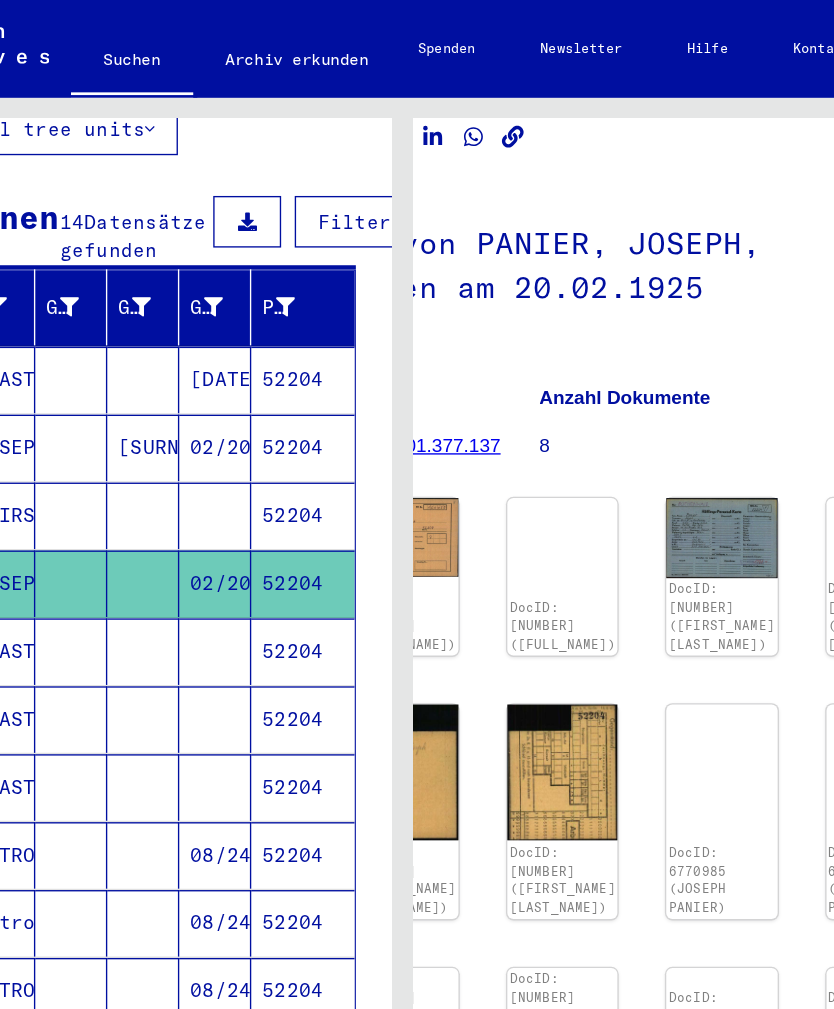 click at bounding box center [296, 396] 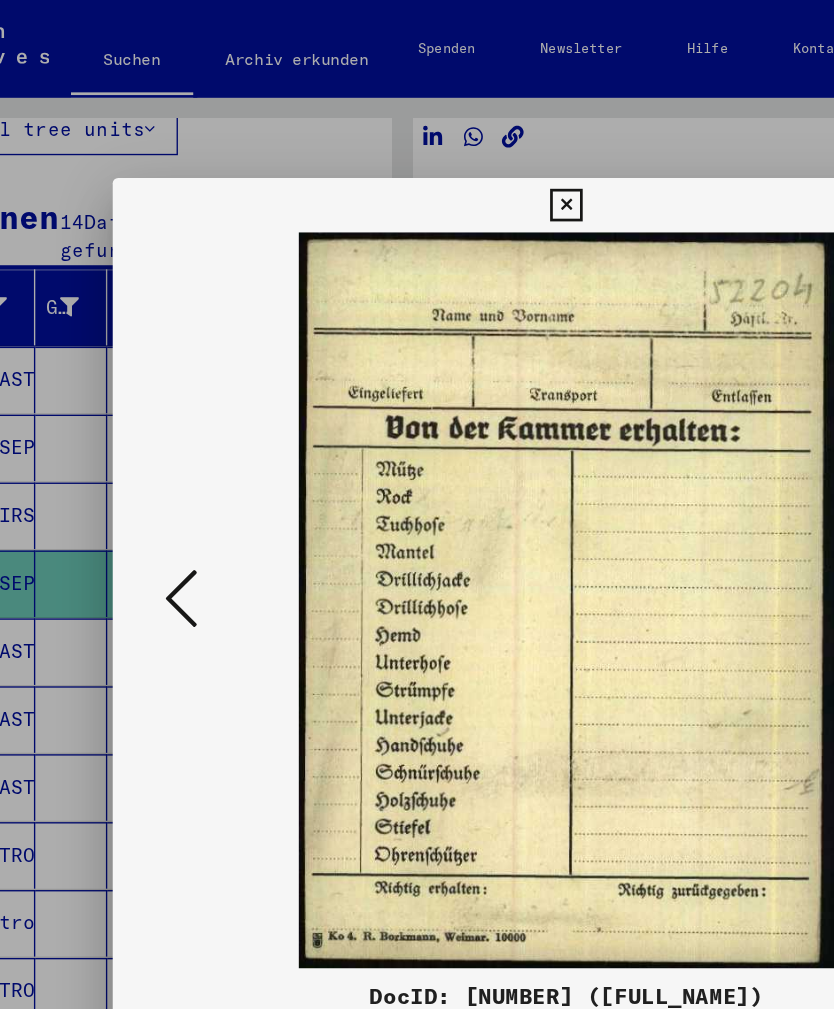 click at bounding box center [133, 441] 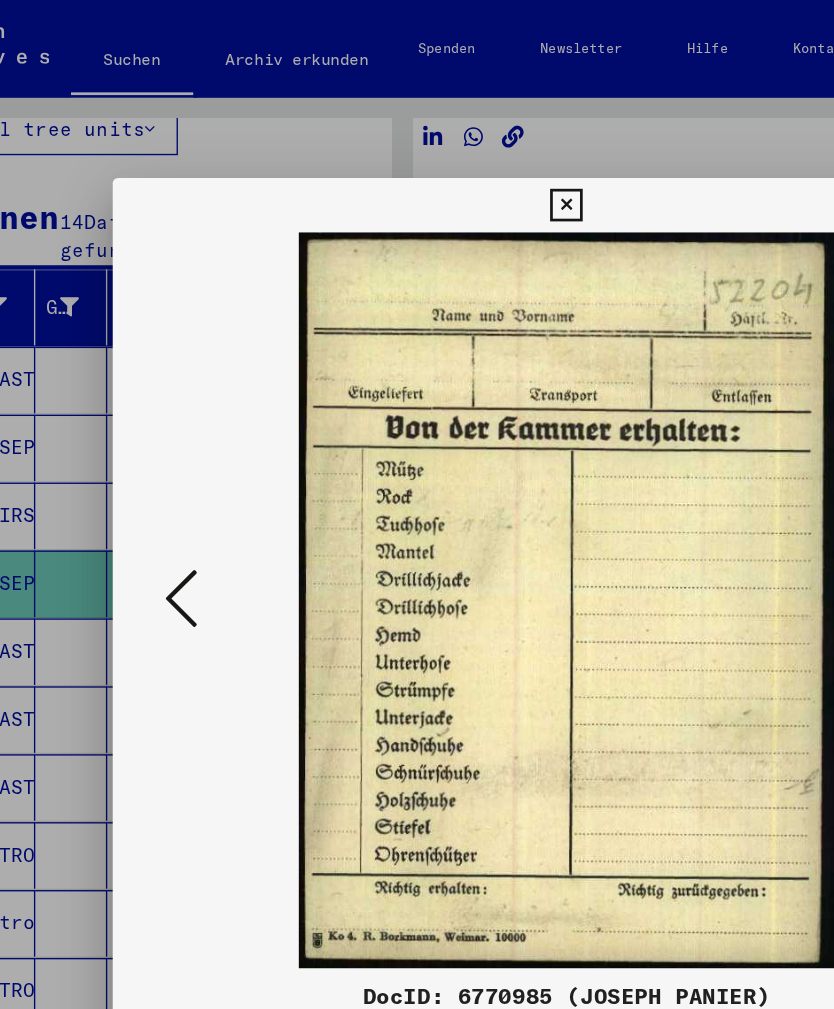 click at bounding box center (133, 441) 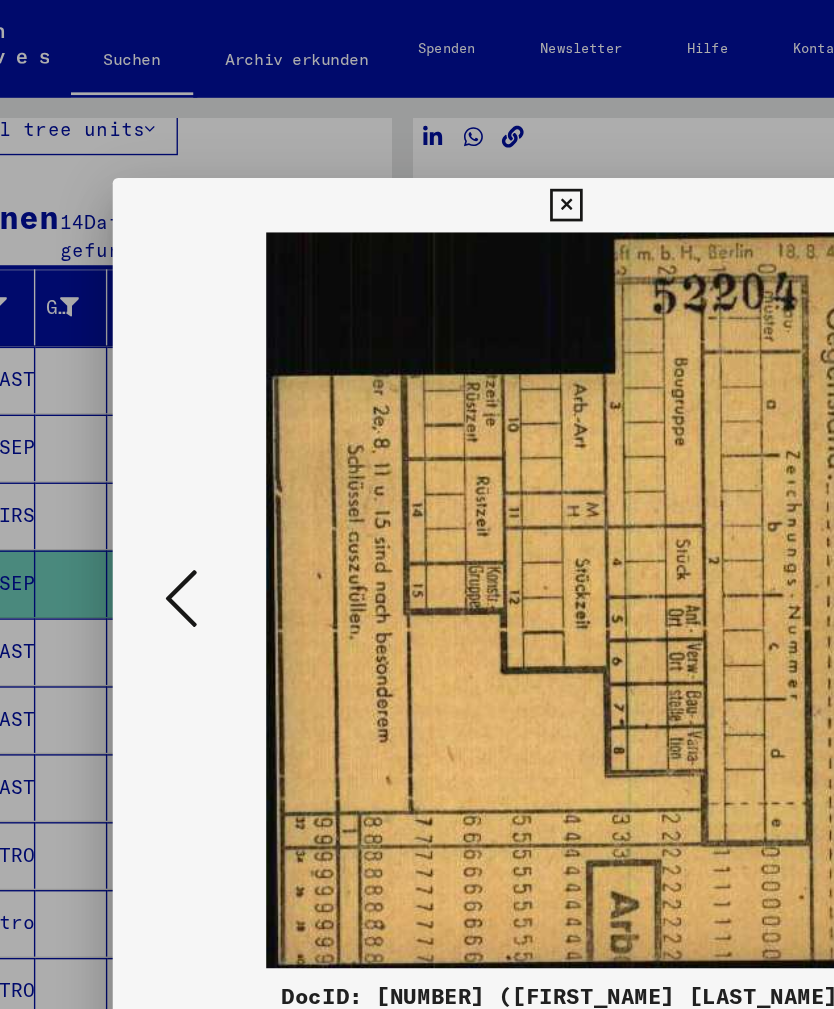 click at bounding box center [133, 441] 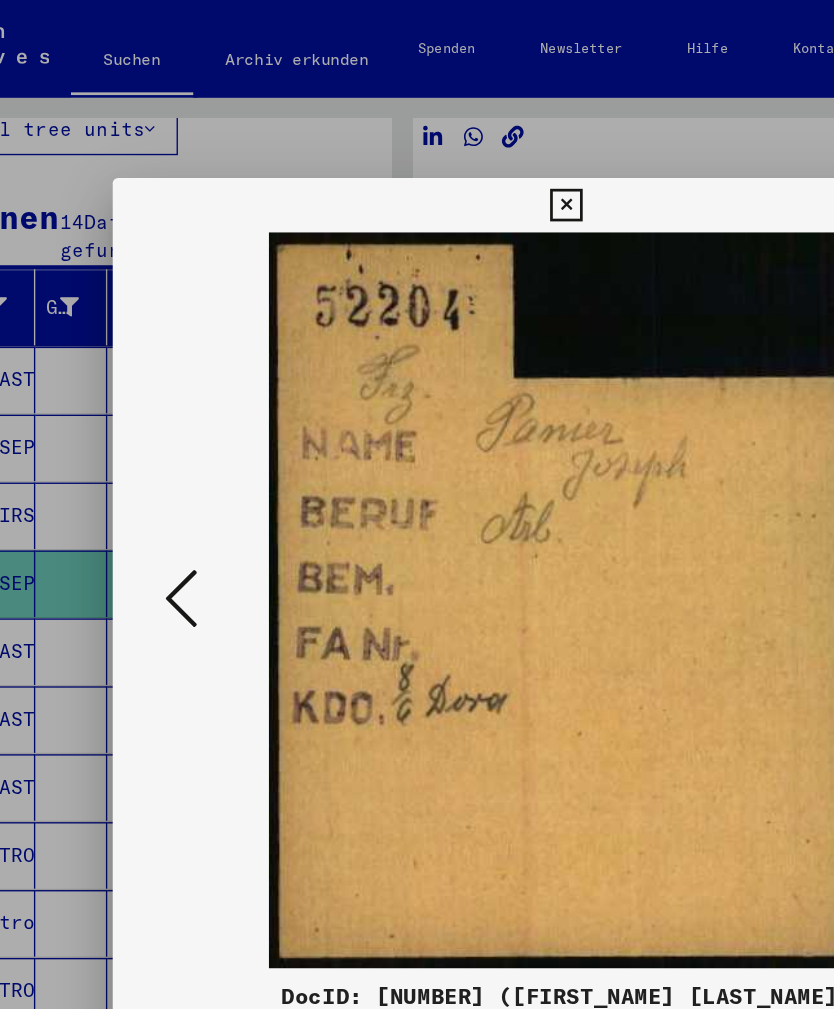click at bounding box center (416, 151) 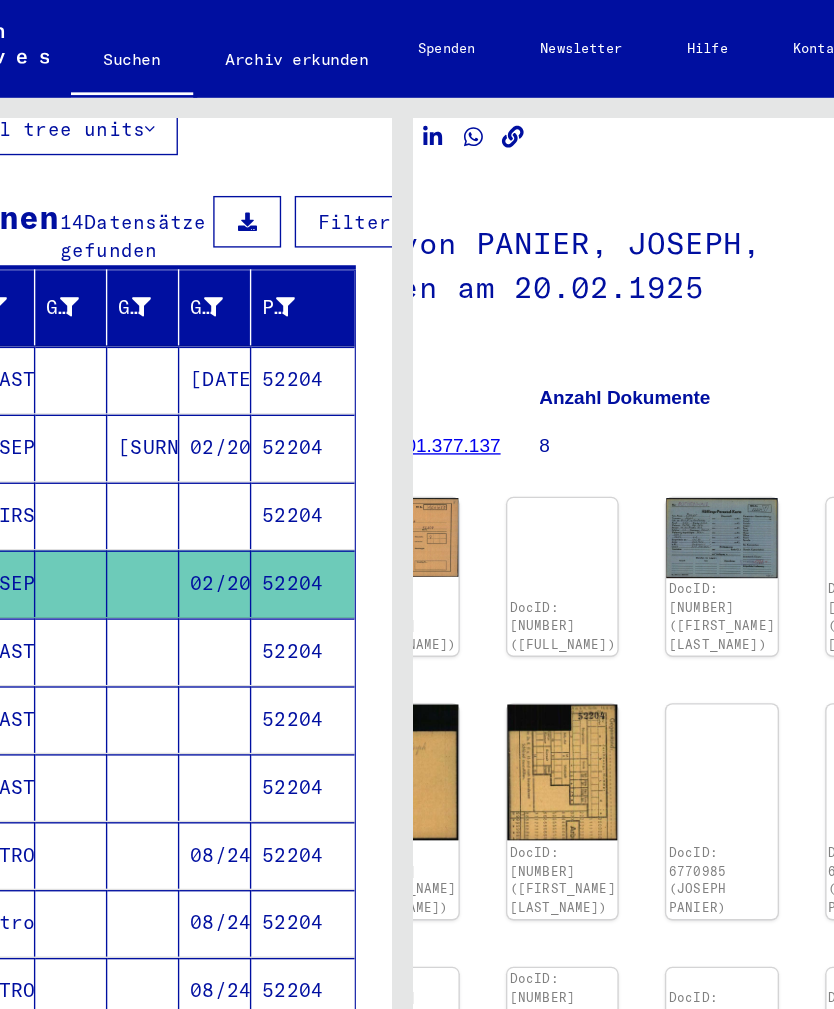 click on "52204" at bounding box center (223, 279) 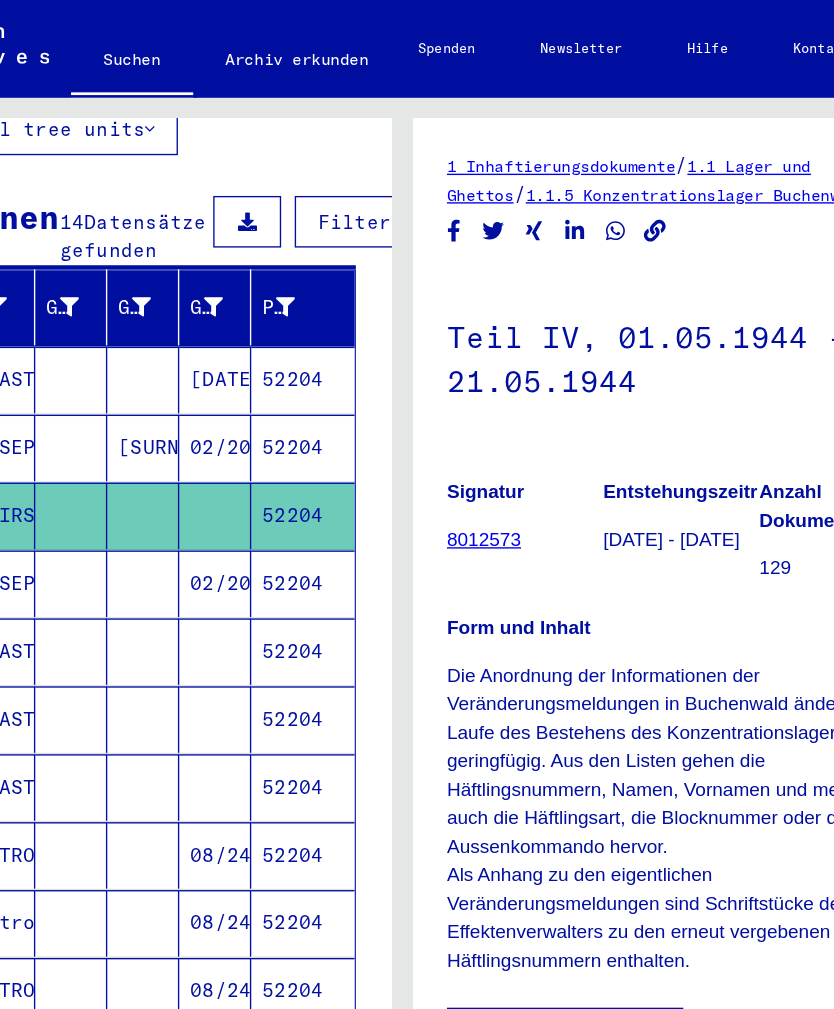 scroll, scrollTop: 0, scrollLeft: 0, axis: both 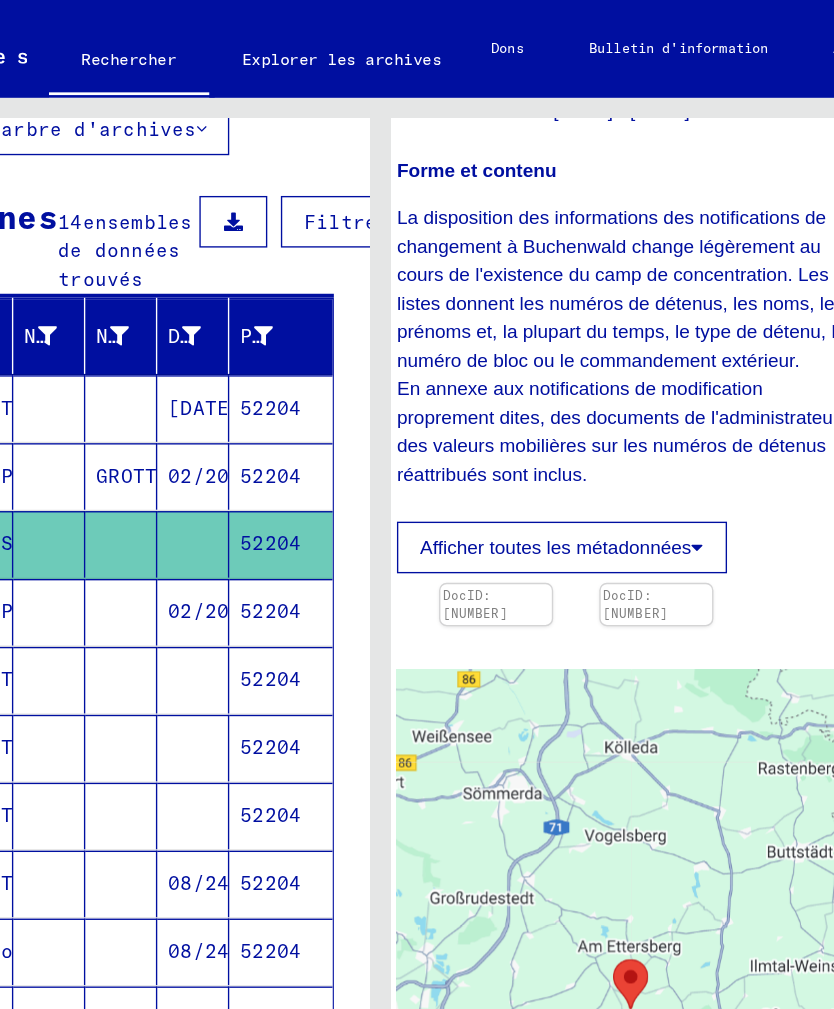 click at bounding box center (513, 403) 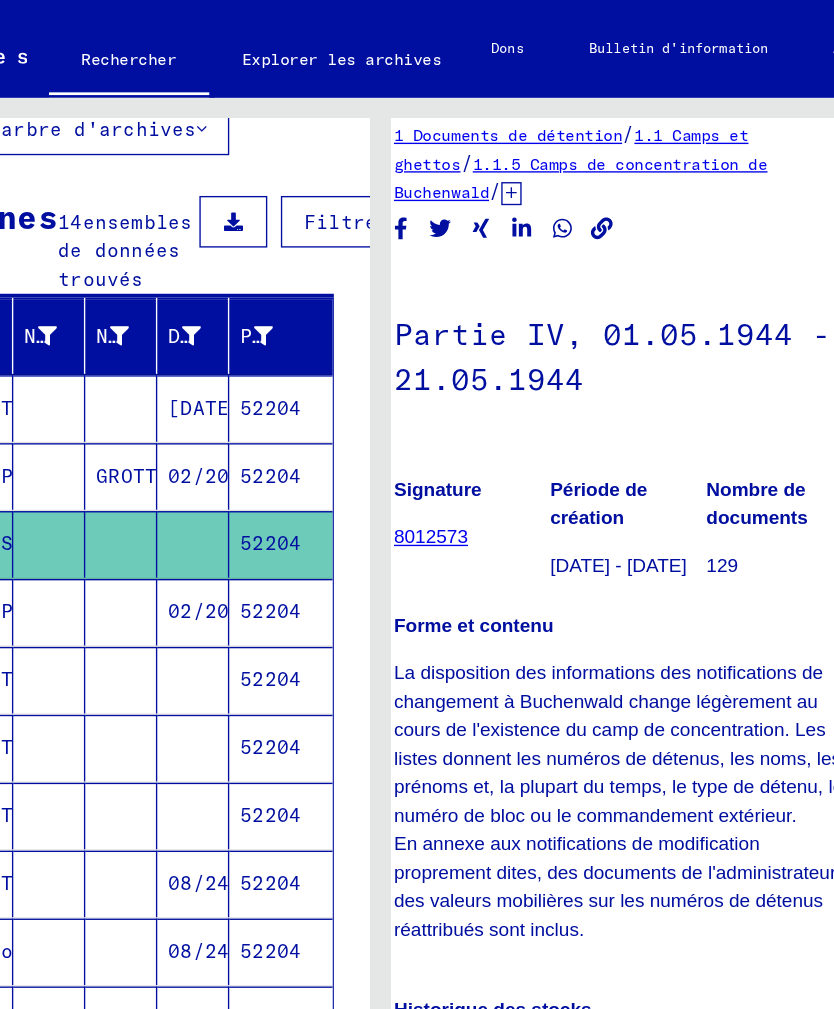 scroll, scrollTop: 61, scrollLeft: 21, axis: both 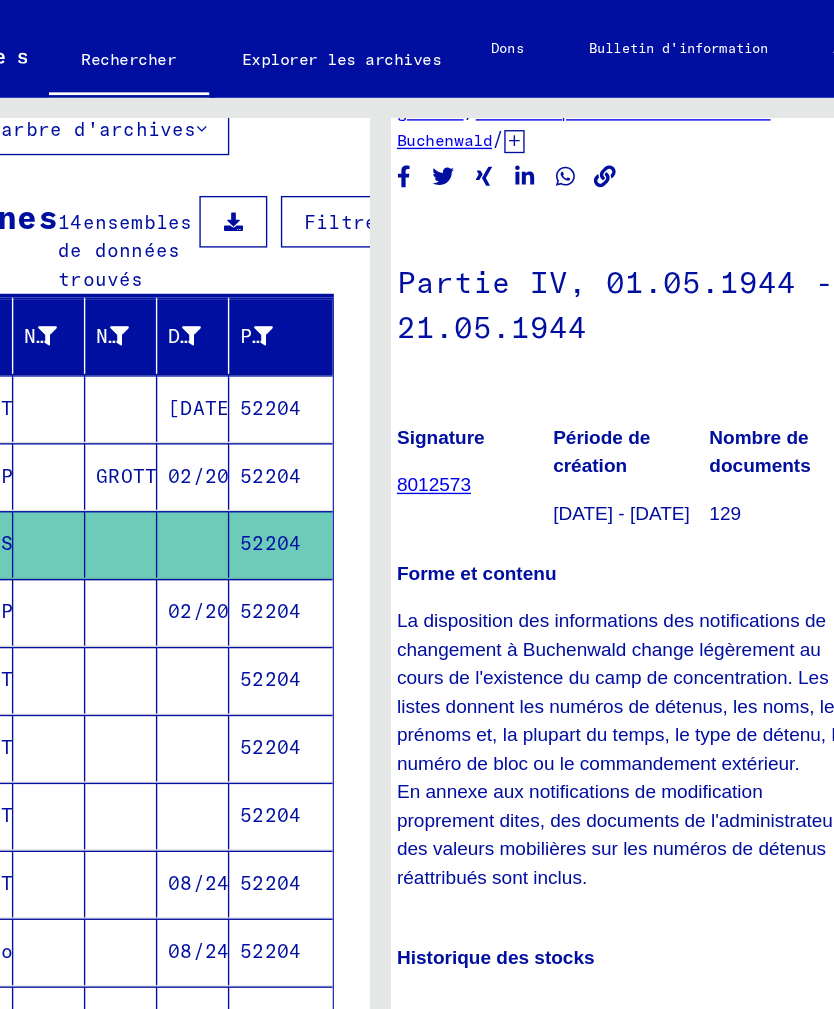 click on "8012573" at bounding box center (319, 357) 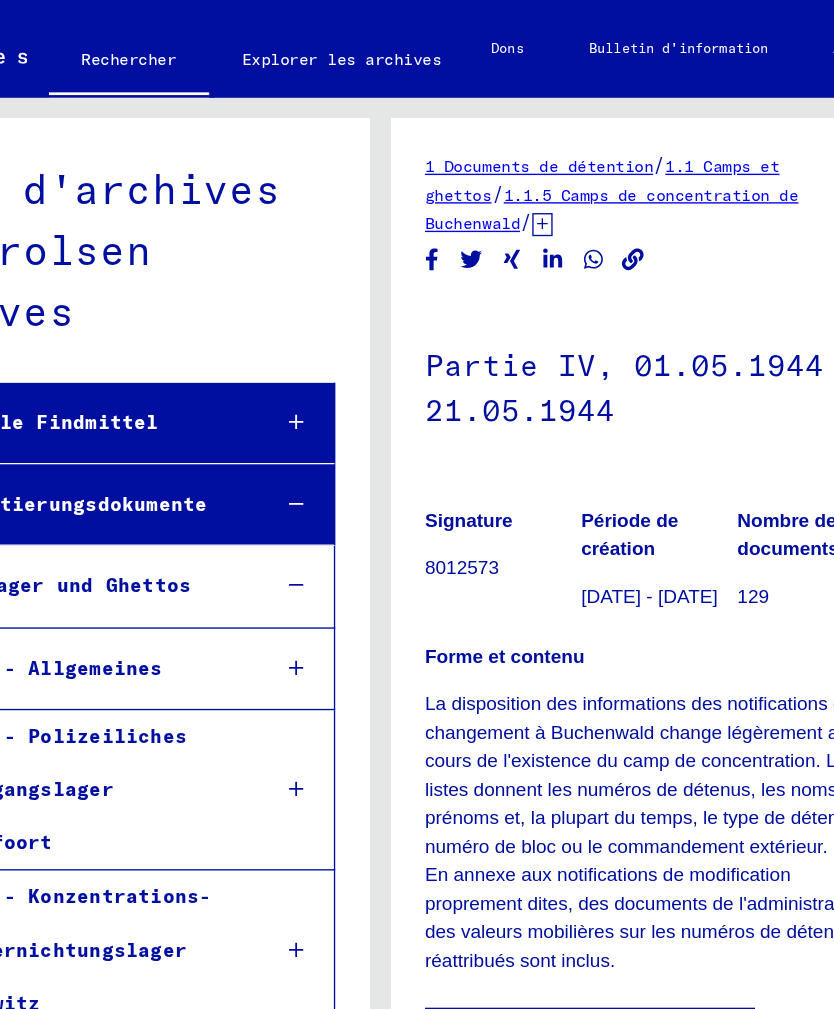 scroll, scrollTop: 3380, scrollLeft: 0, axis: vertical 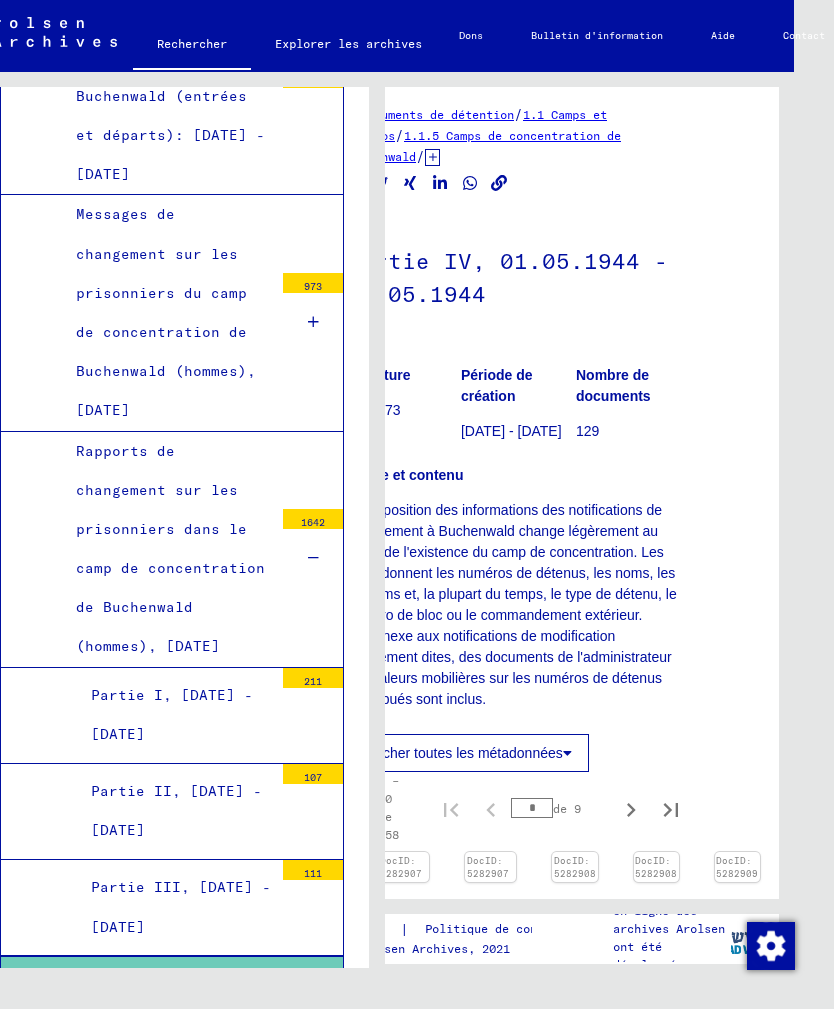 click on "Partie V, 01.06.1944 - 30.06.1944" at bounding box center [174, 1123] 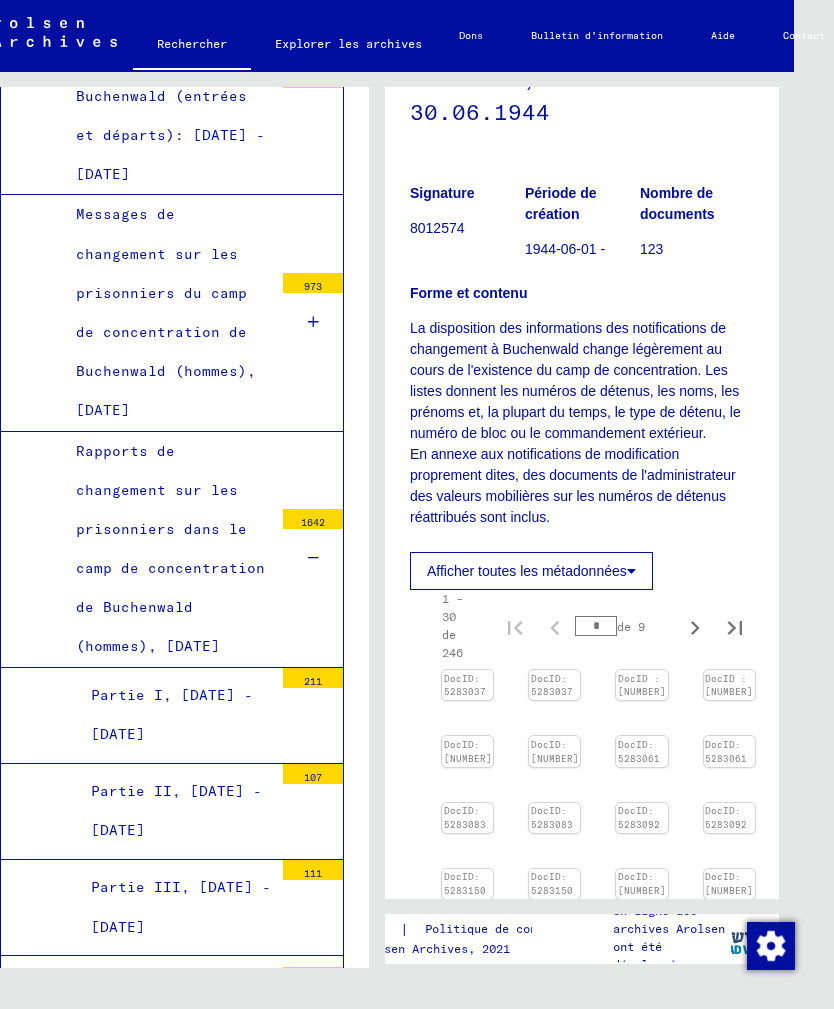 scroll, scrollTop: 191, scrollLeft: 0, axis: vertical 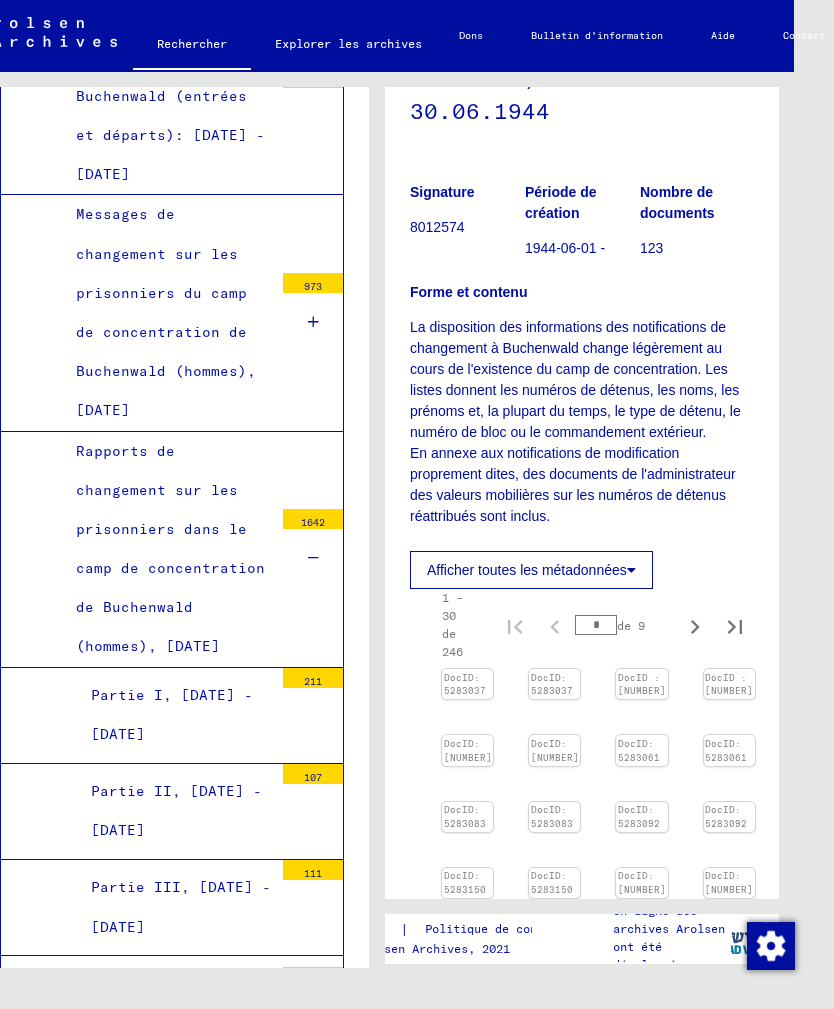 click at bounding box center (467, 669) 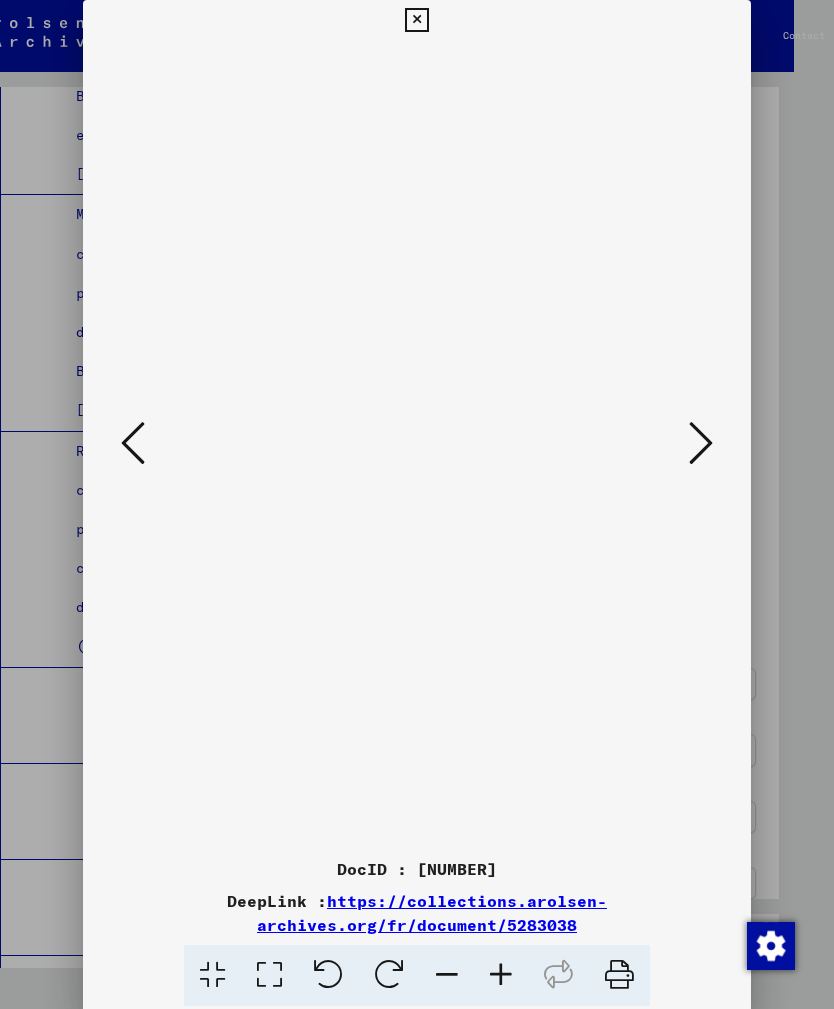 click at bounding box center [701, 444] 